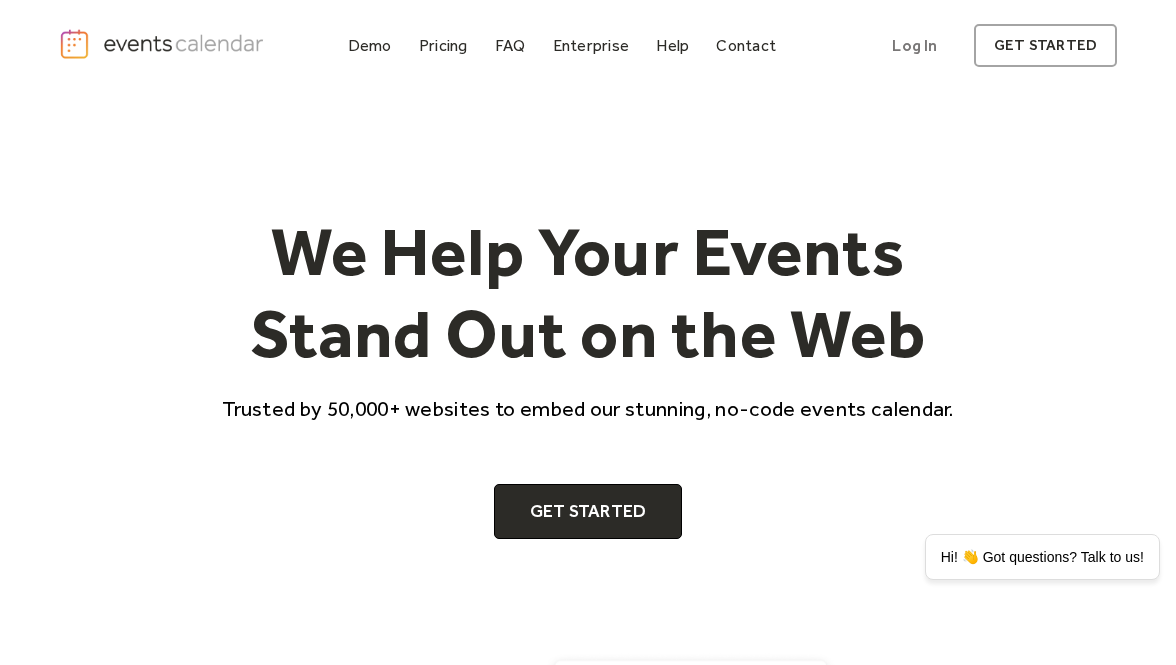 scroll, scrollTop: 1678, scrollLeft: 0, axis: vertical 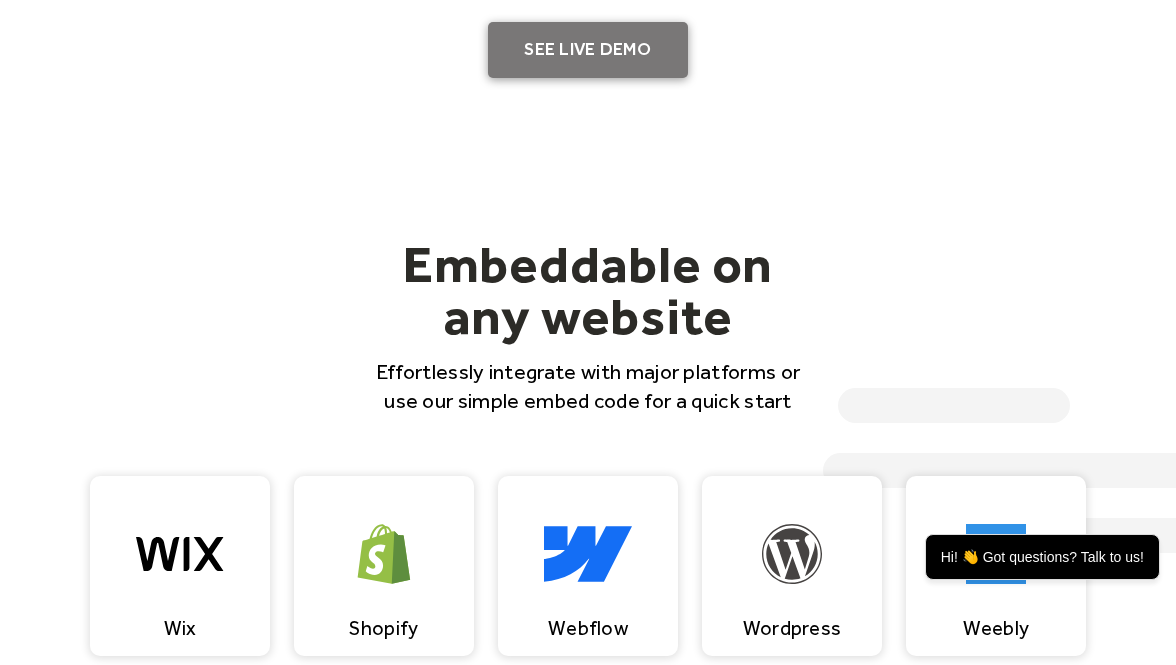 click on "SEE LIVE DEMO" at bounding box center (588, 50) 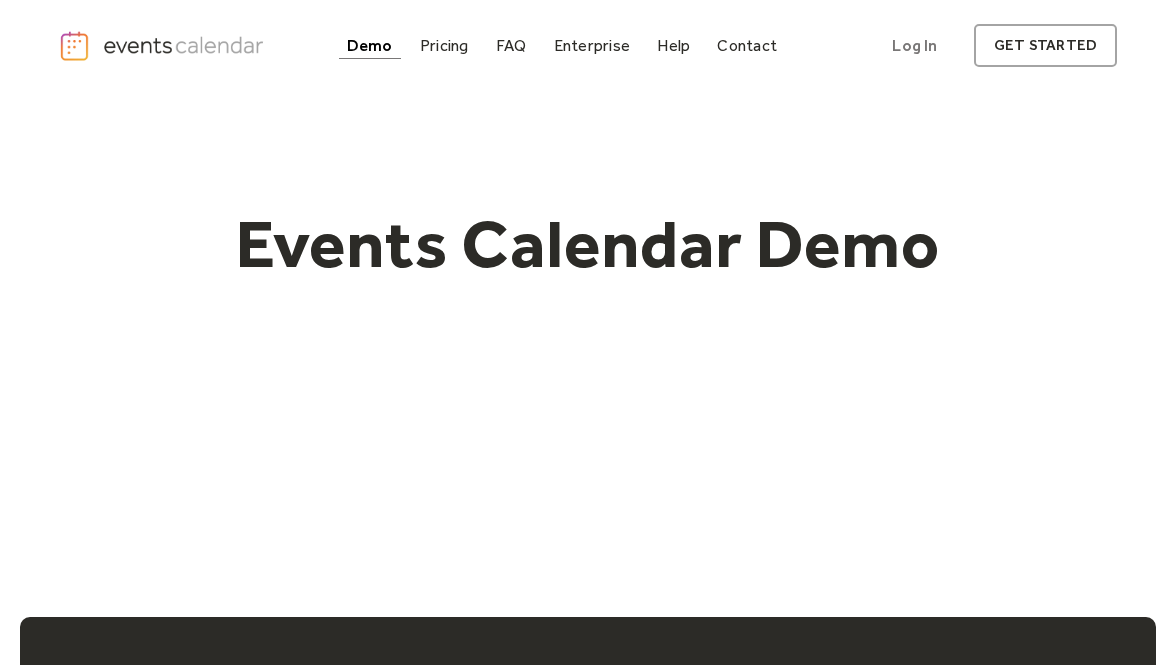 scroll, scrollTop: 0, scrollLeft: 0, axis: both 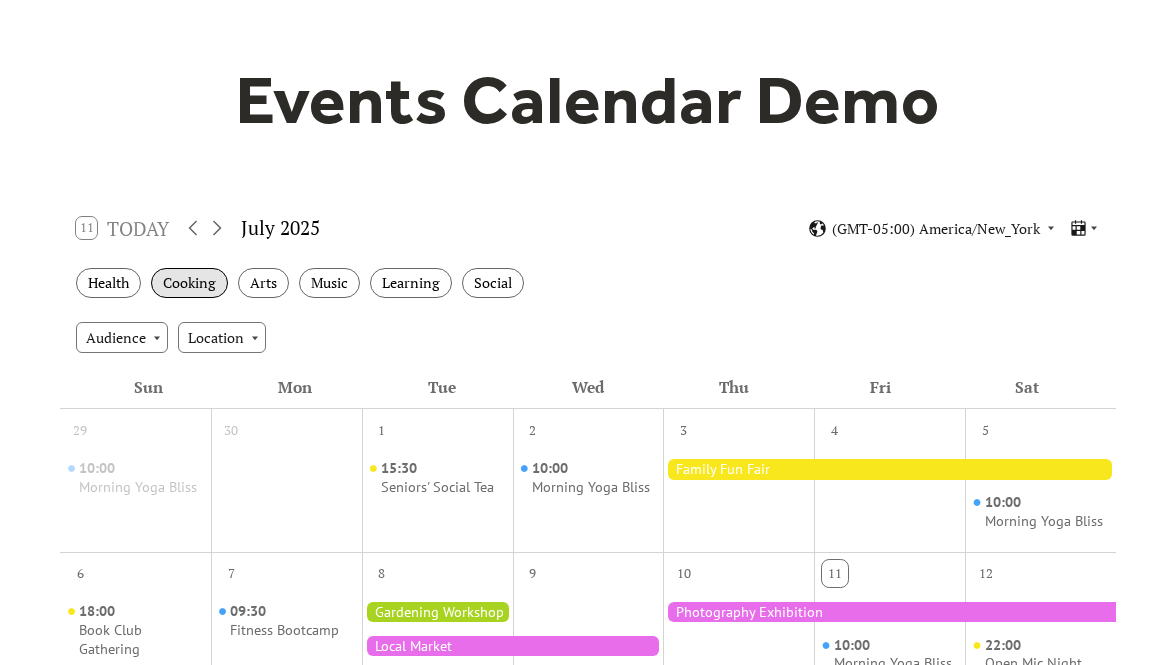 click on "Cooking" at bounding box center (189, 283) 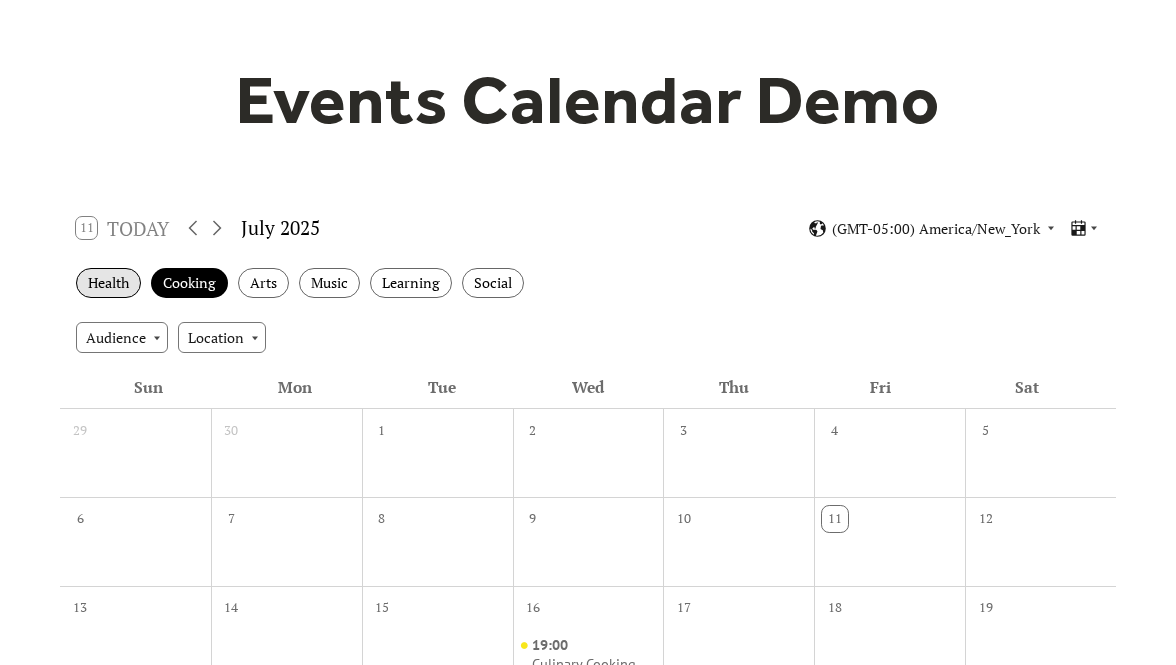 click on "Health" at bounding box center [108, 283] 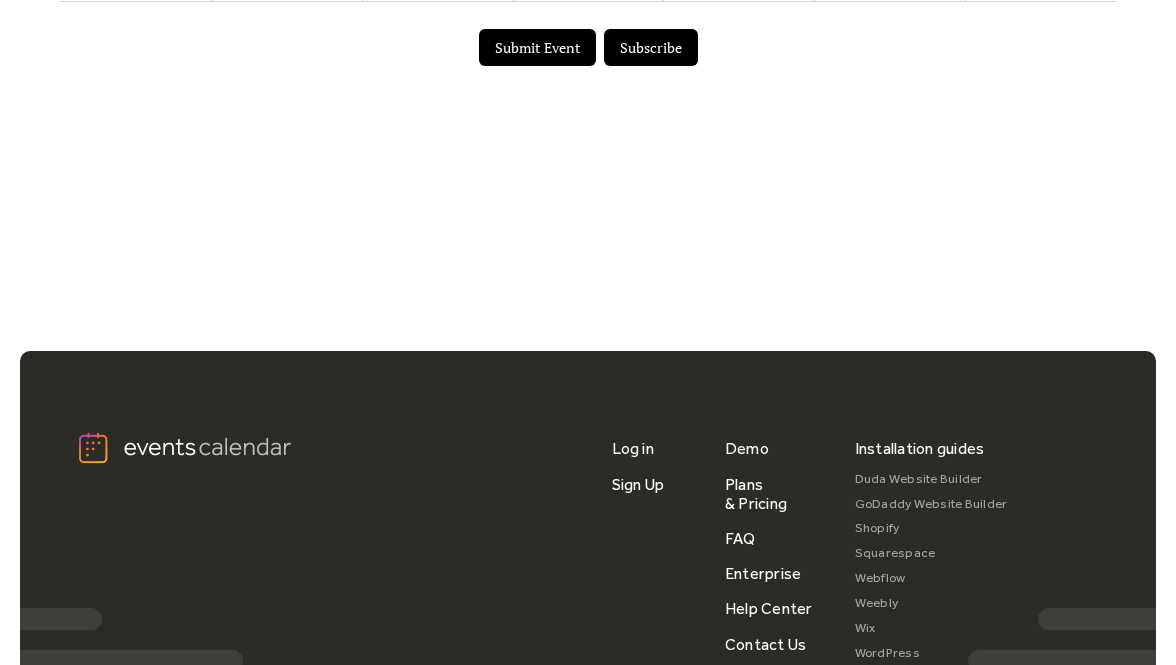 scroll, scrollTop: 1285, scrollLeft: 0, axis: vertical 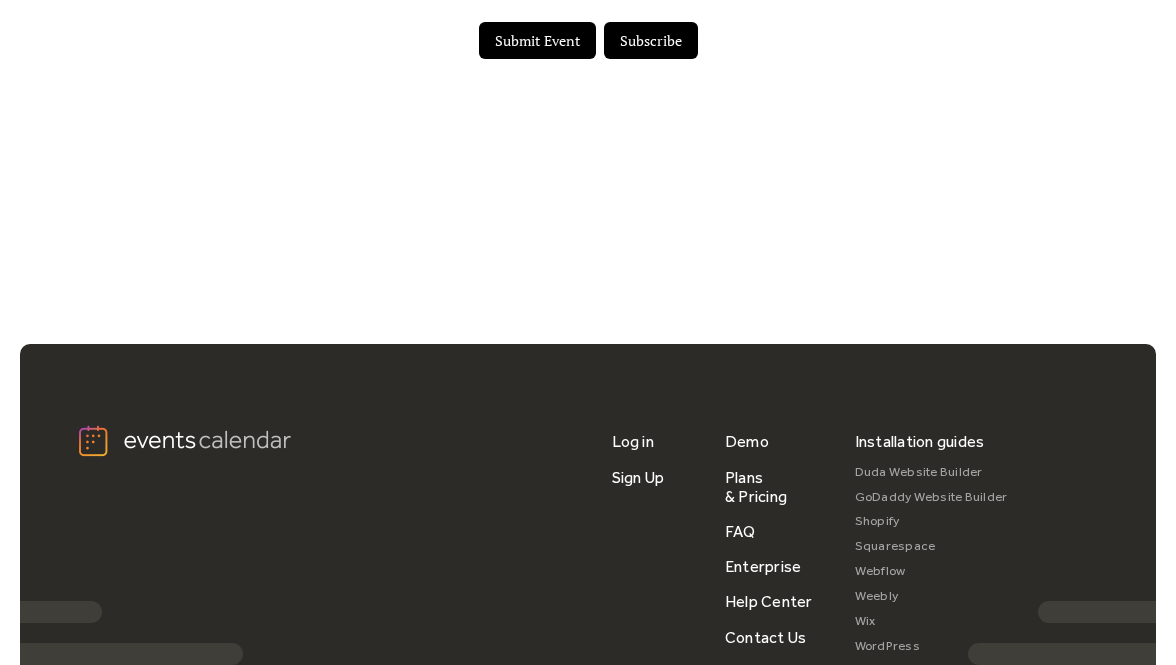 click on "Submit Event" at bounding box center [537, 41] 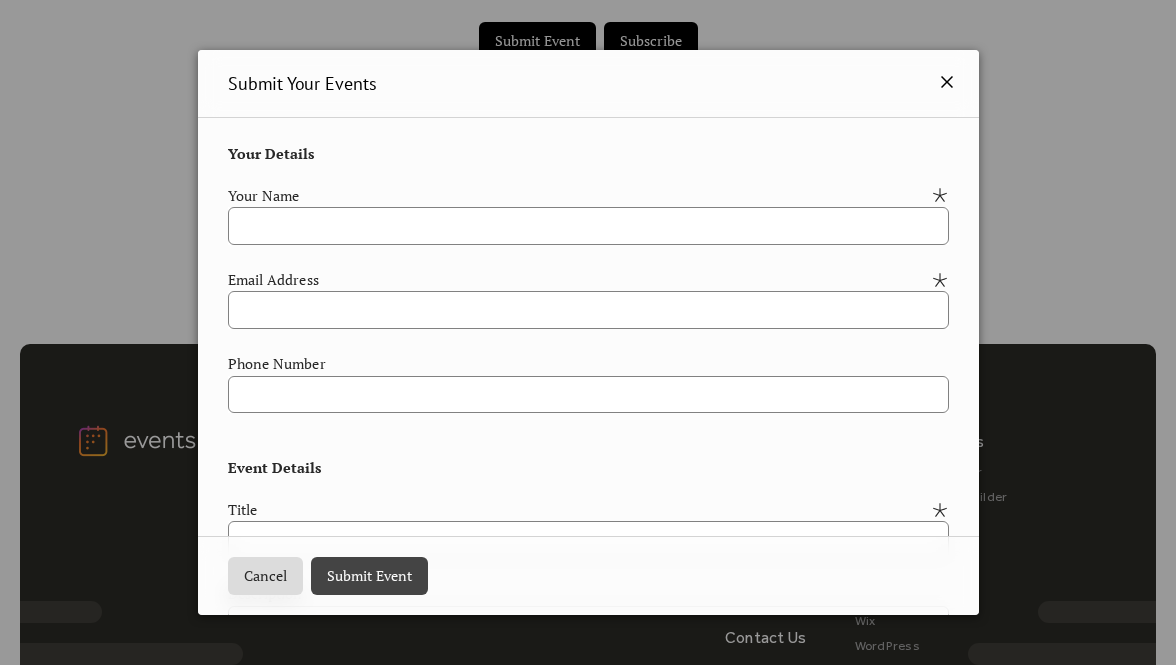 click 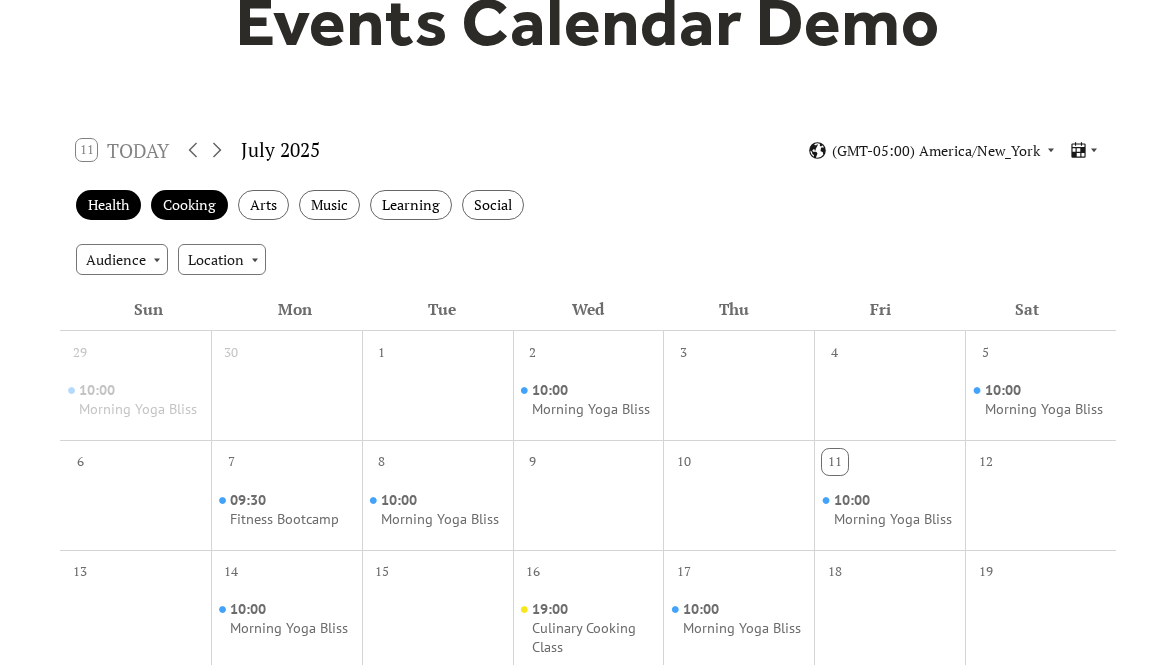 scroll, scrollTop: 188, scrollLeft: 0, axis: vertical 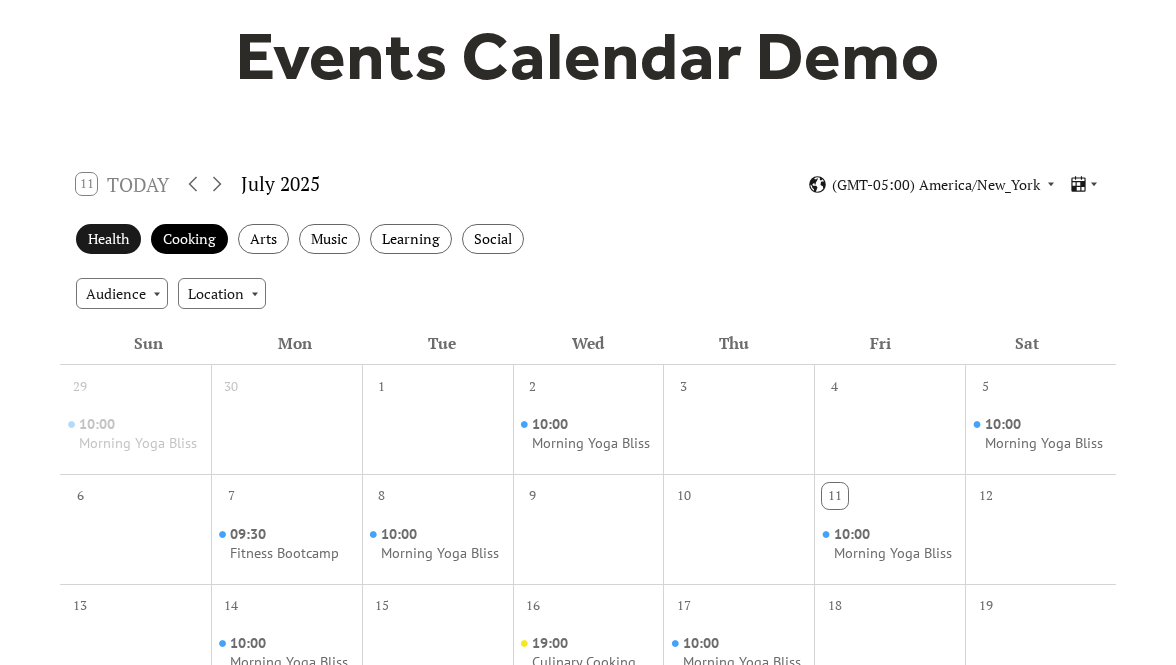 click on "Health" at bounding box center (108, 239) 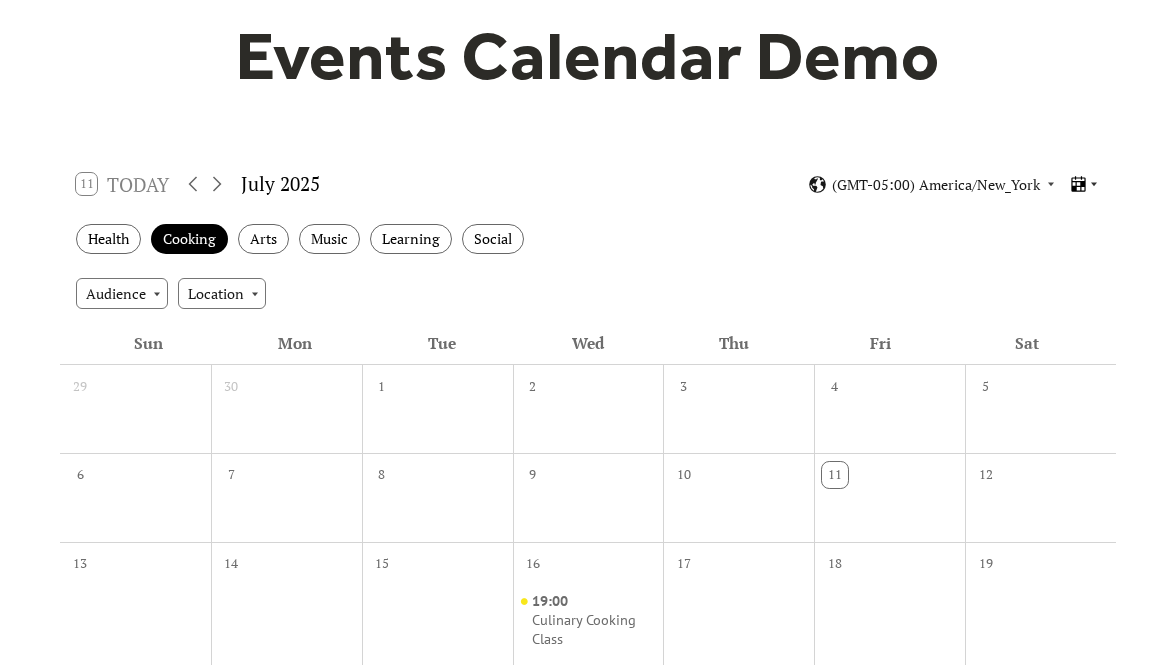 click 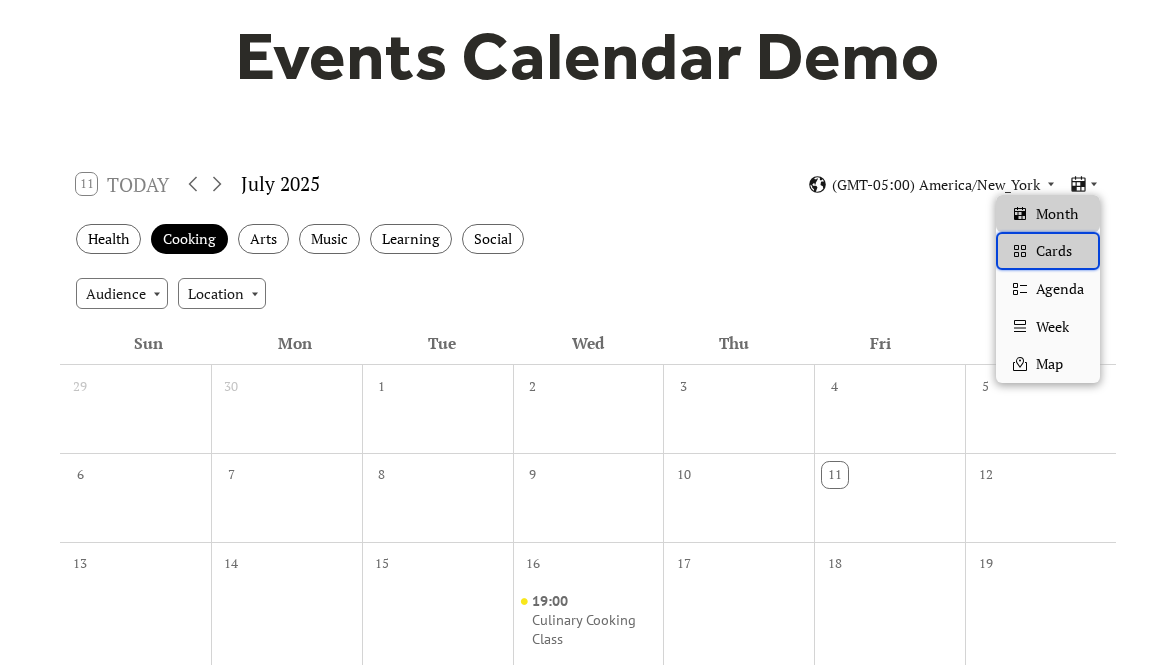 click on "Cards" at bounding box center (1054, 251) 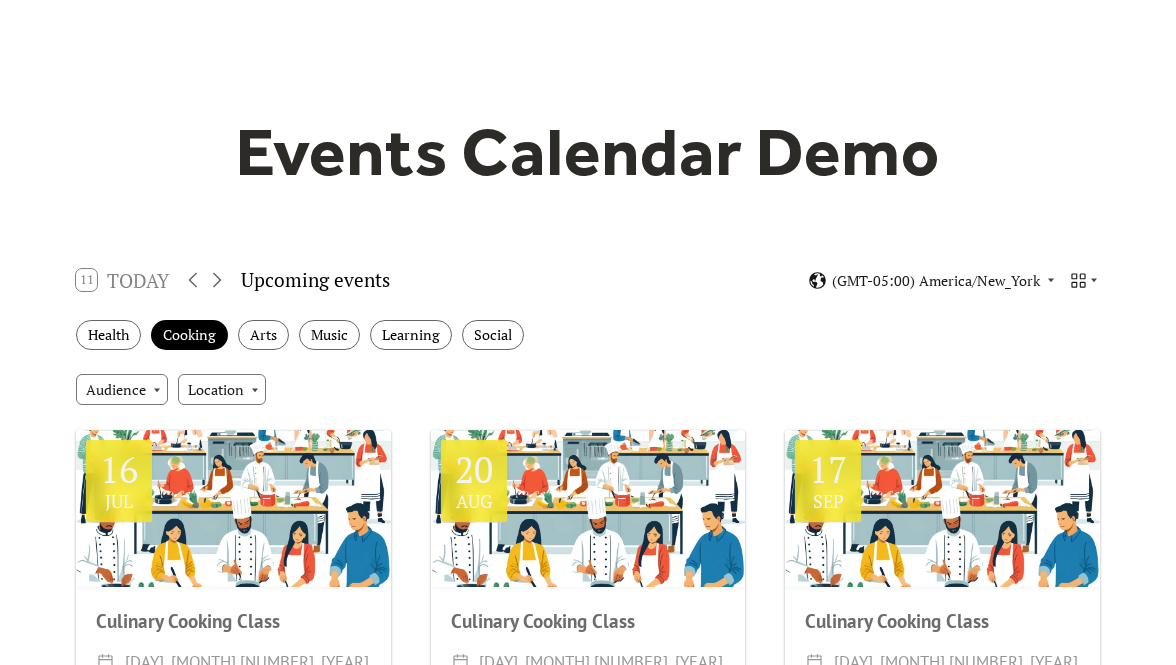scroll, scrollTop: 76, scrollLeft: 0, axis: vertical 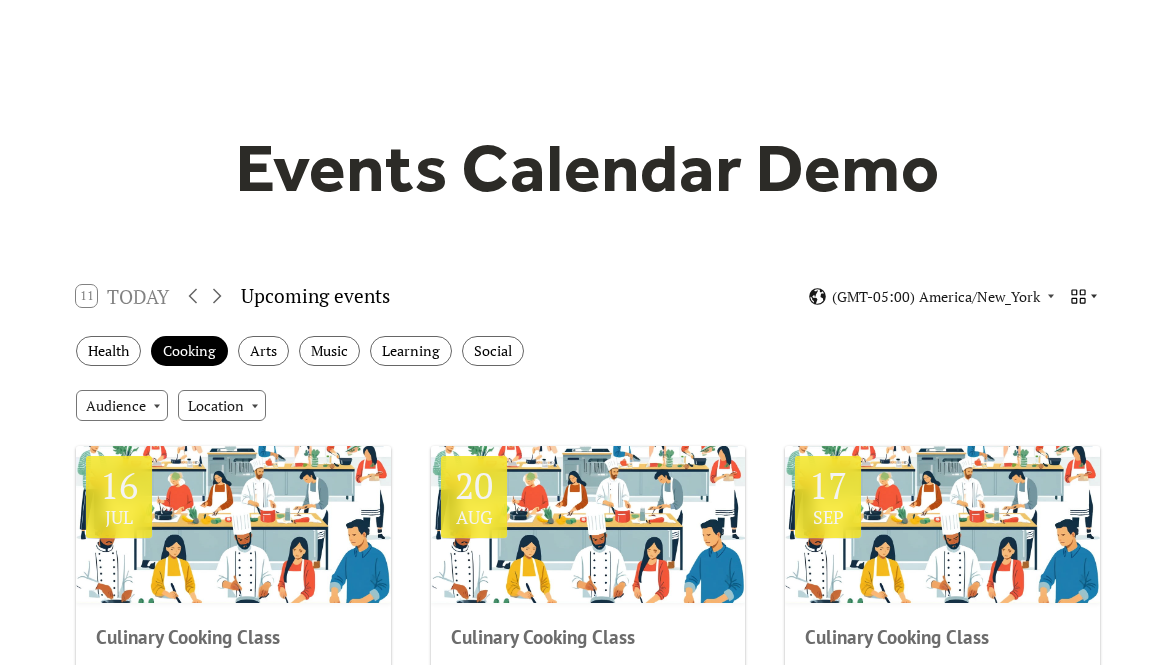 click 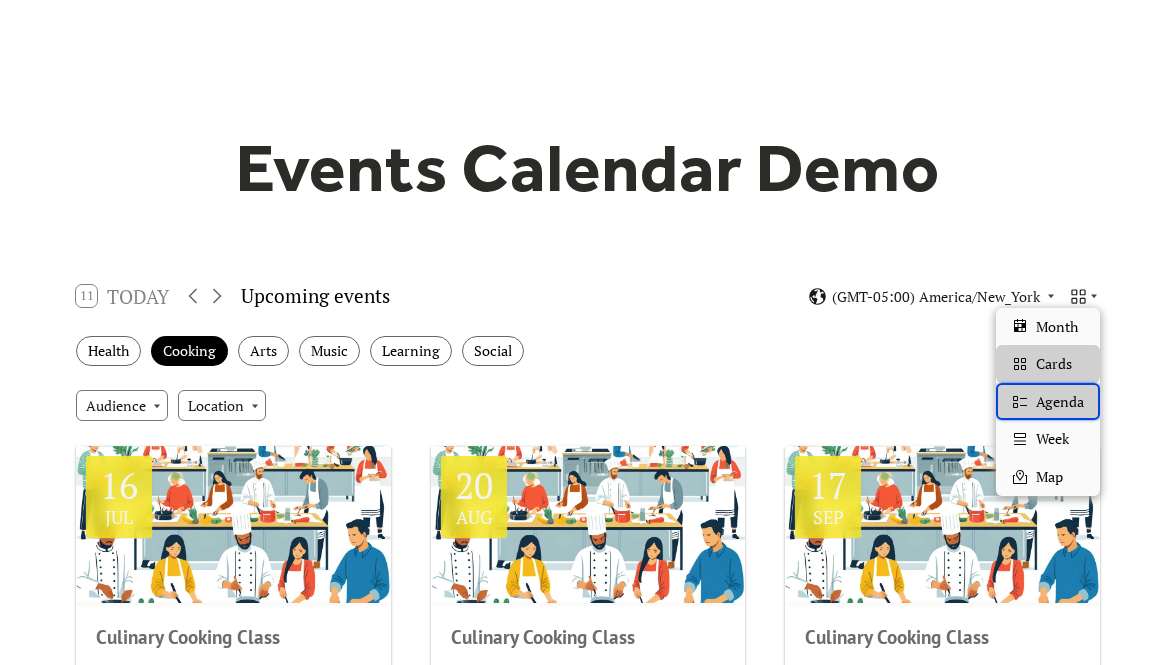 click on "Agenda" at bounding box center (1060, 402) 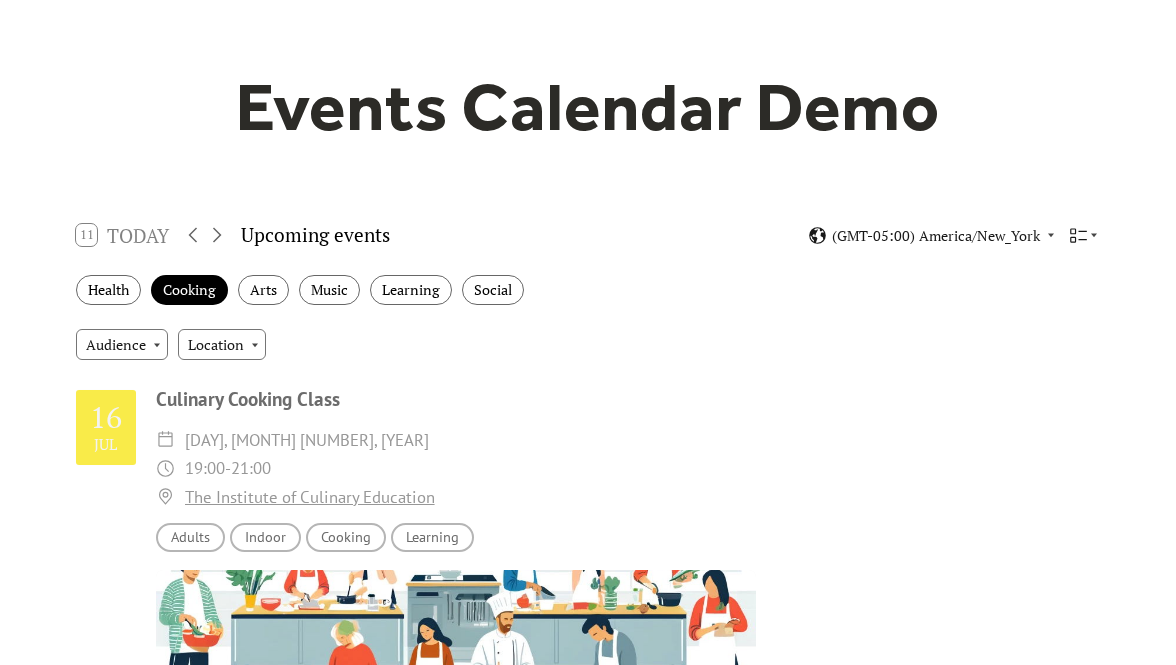 scroll, scrollTop: 131, scrollLeft: 0, axis: vertical 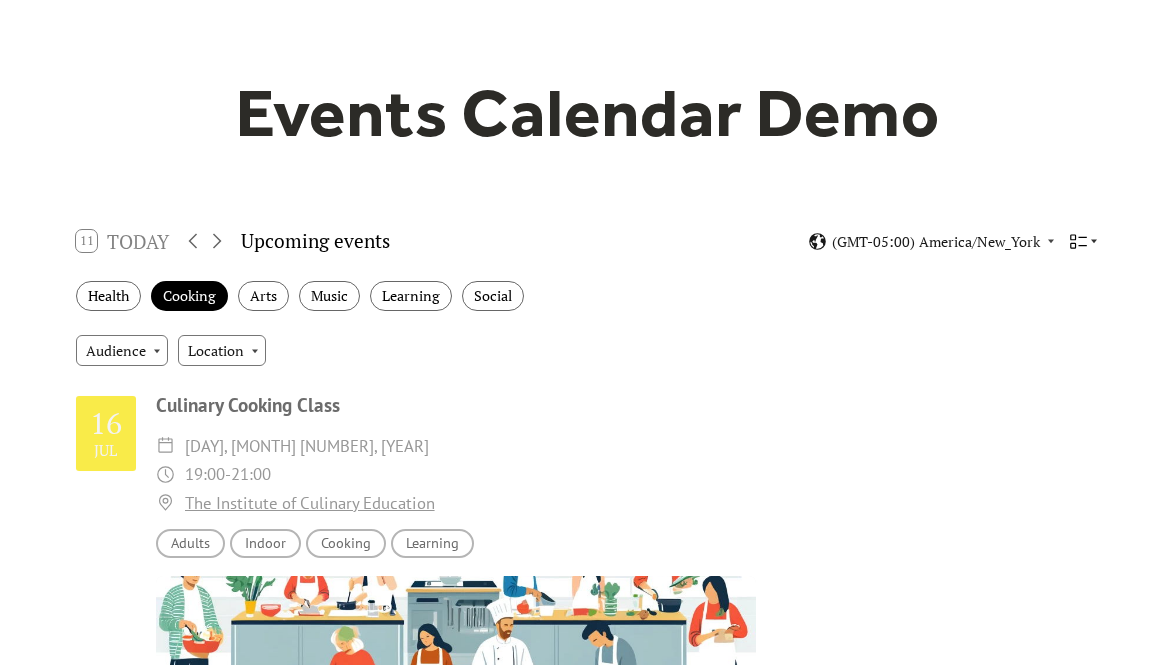 click 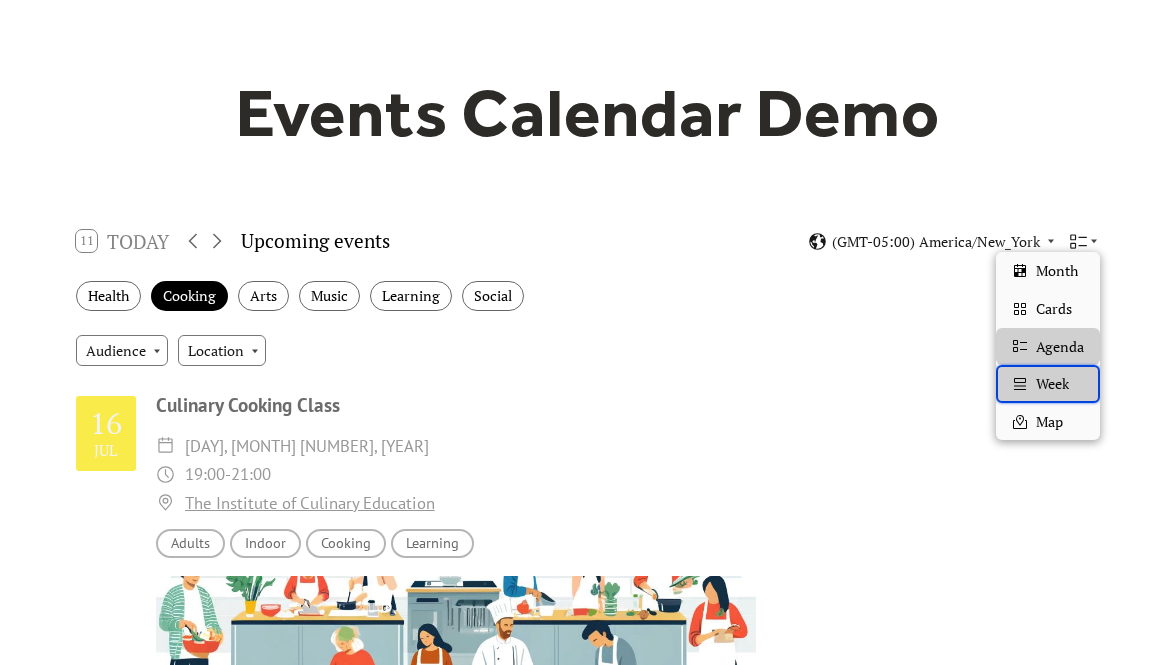 click on "Week" at bounding box center (1052, 384) 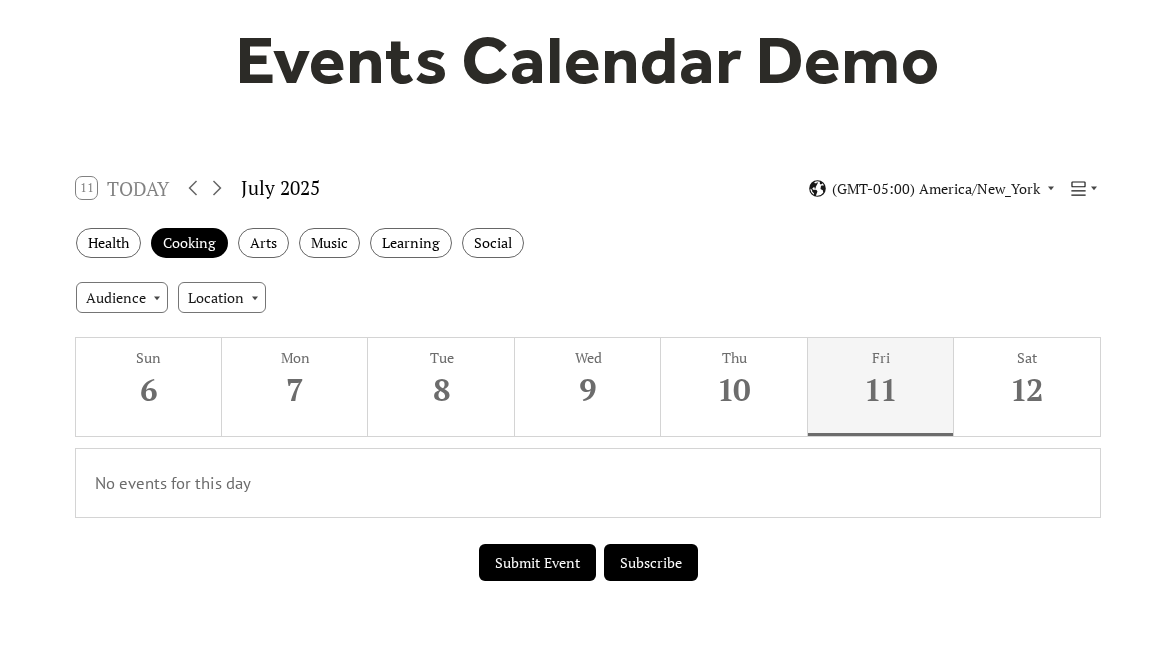 scroll, scrollTop: 192, scrollLeft: 0, axis: vertical 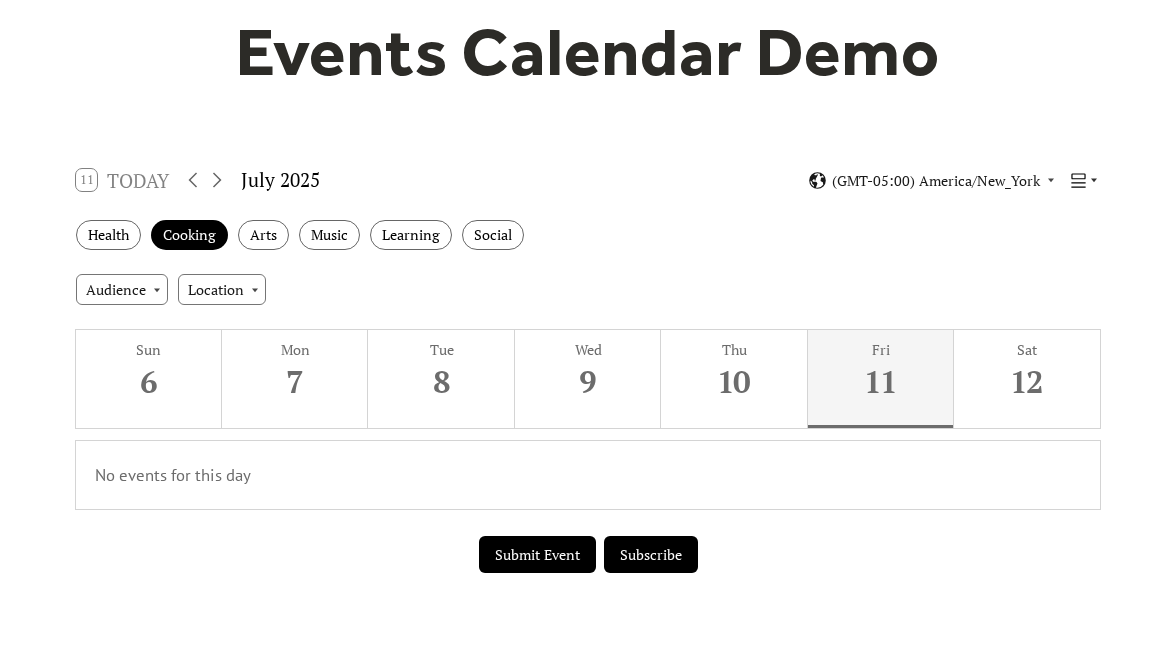 click 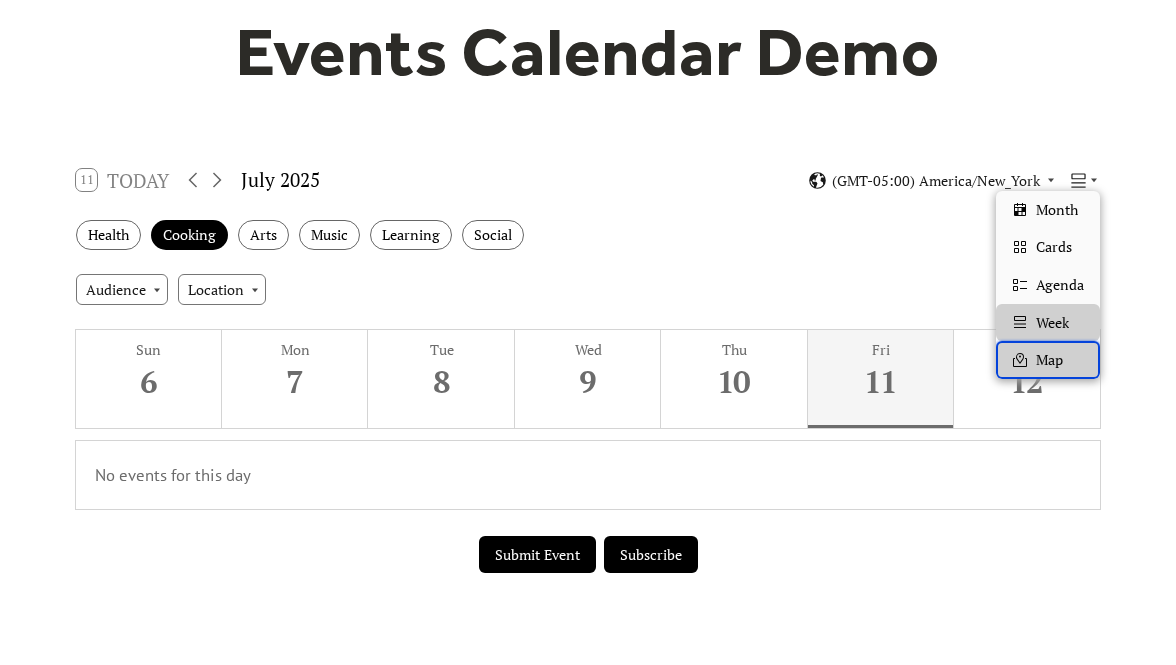 click 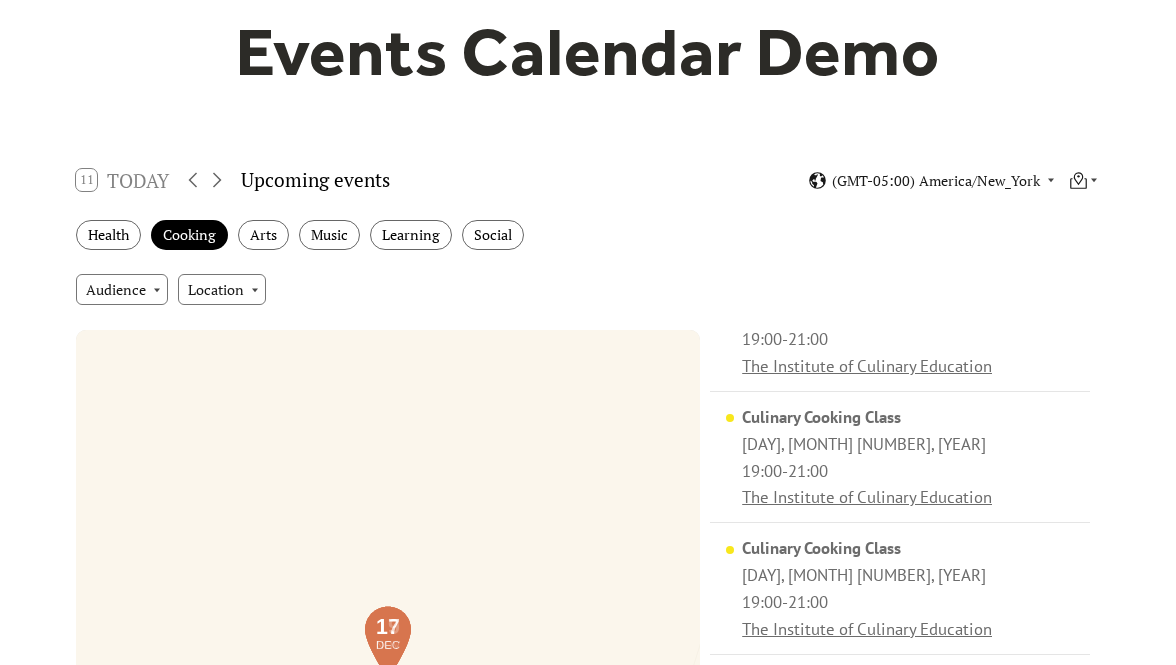 scroll, scrollTop: 86, scrollLeft: 0, axis: vertical 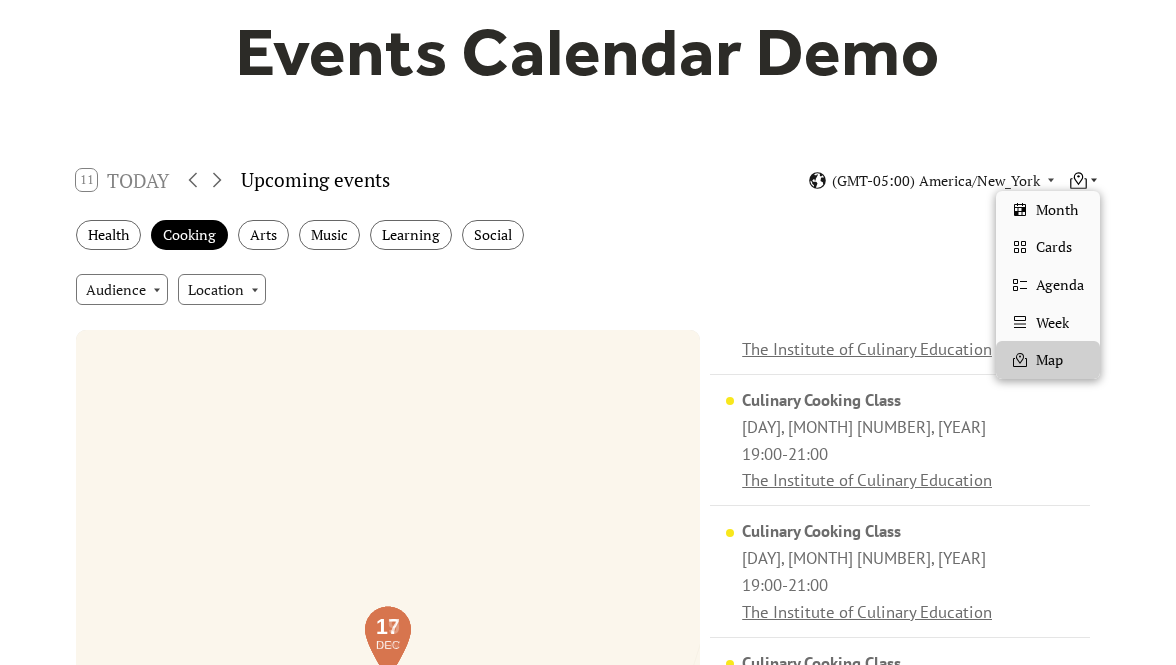 click 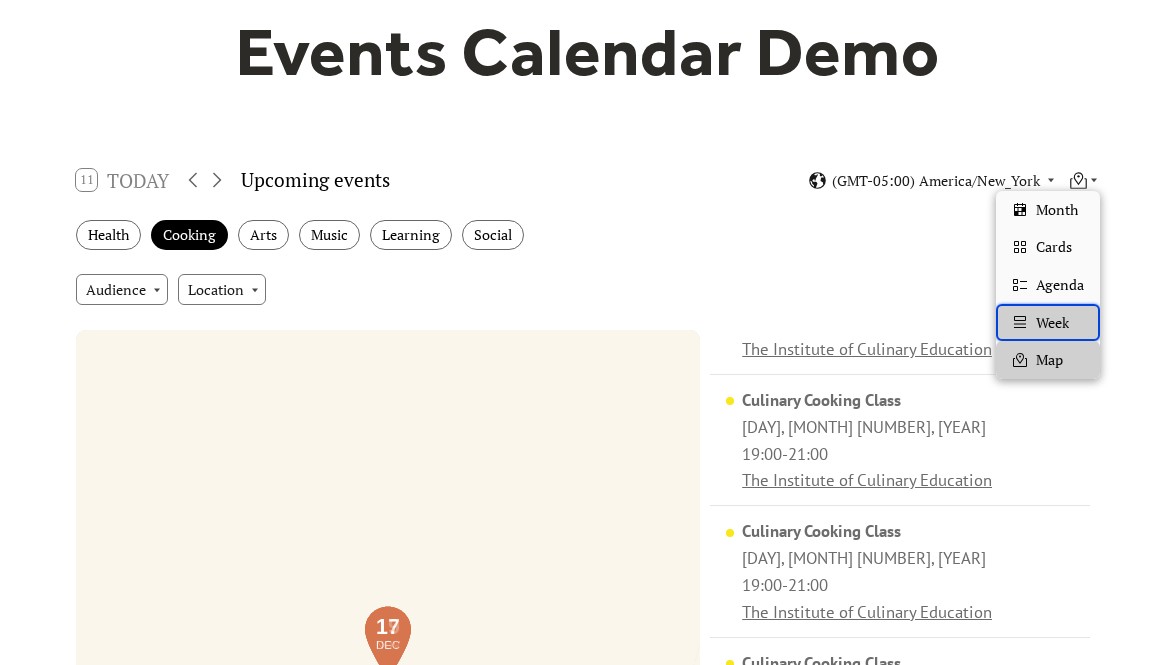 click on "Week" at bounding box center [1048, 323] 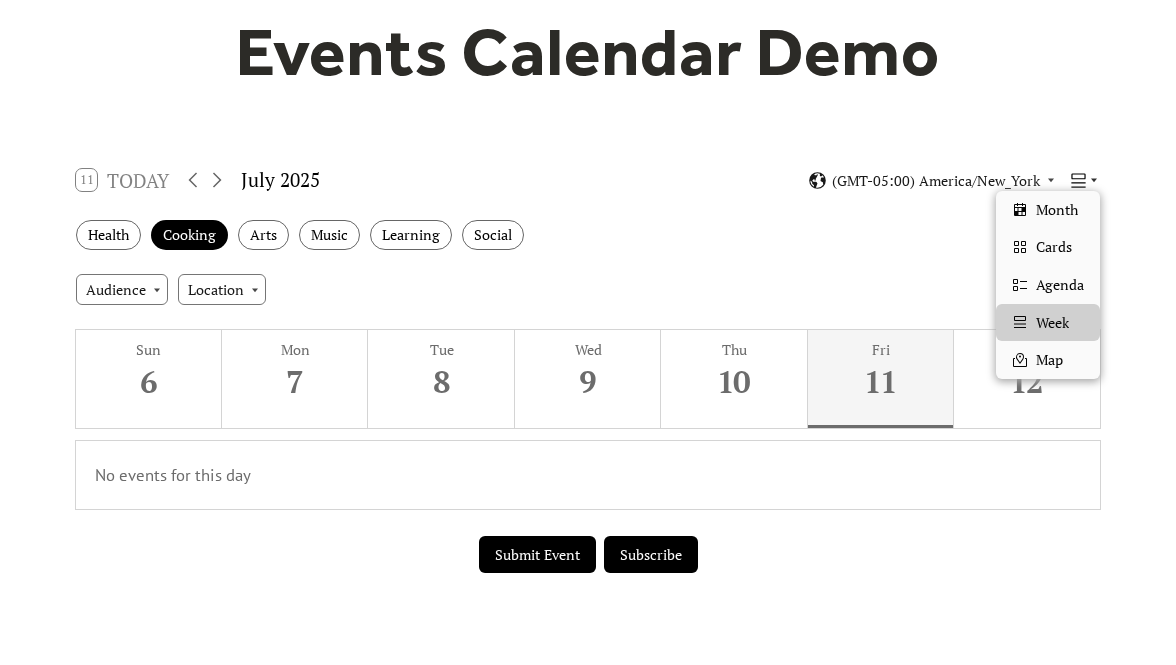 click 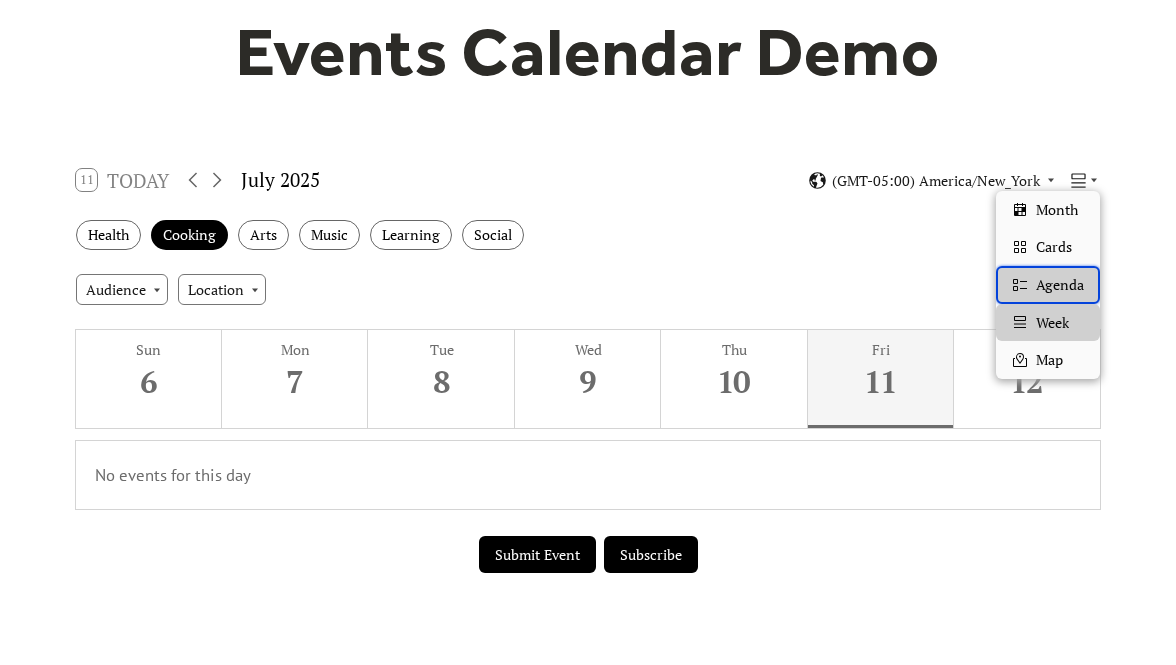 click on "Agenda" at bounding box center (1060, 285) 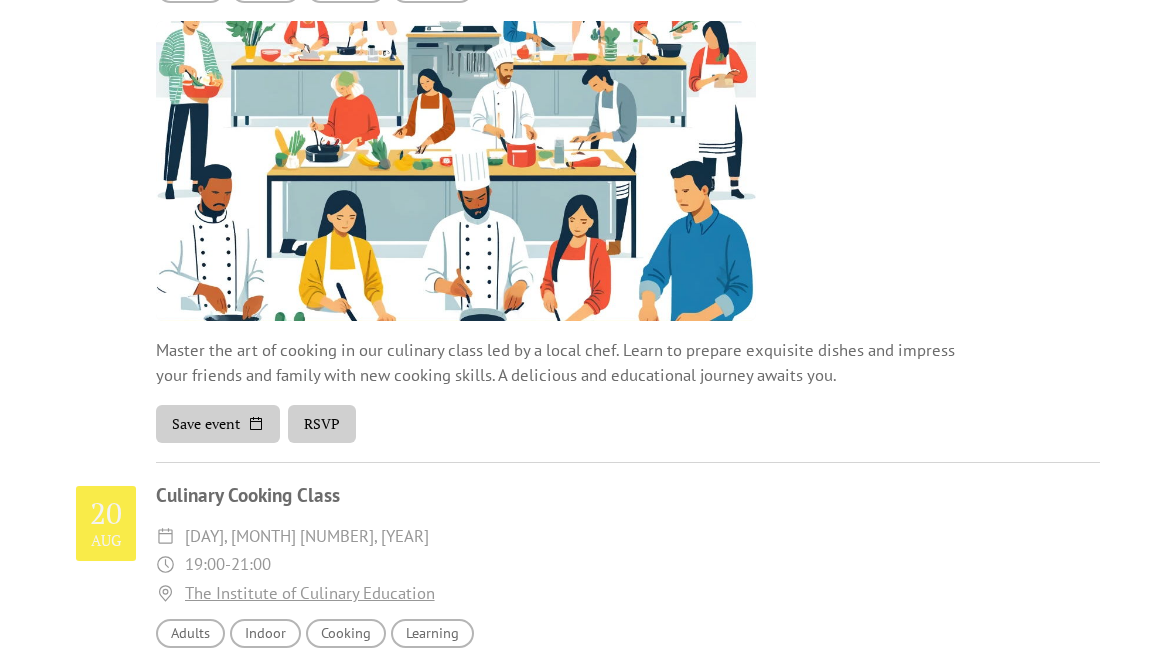 scroll, scrollTop: 690, scrollLeft: 0, axis: vertical 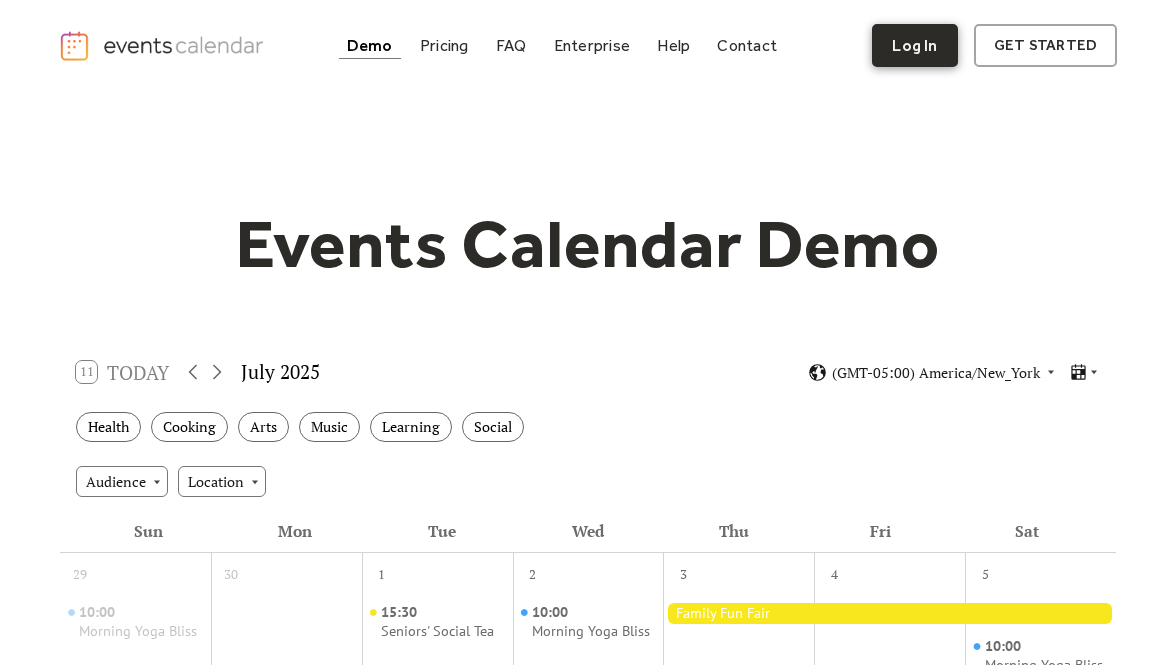 click on "Log In" at bounding box center (914, 45) 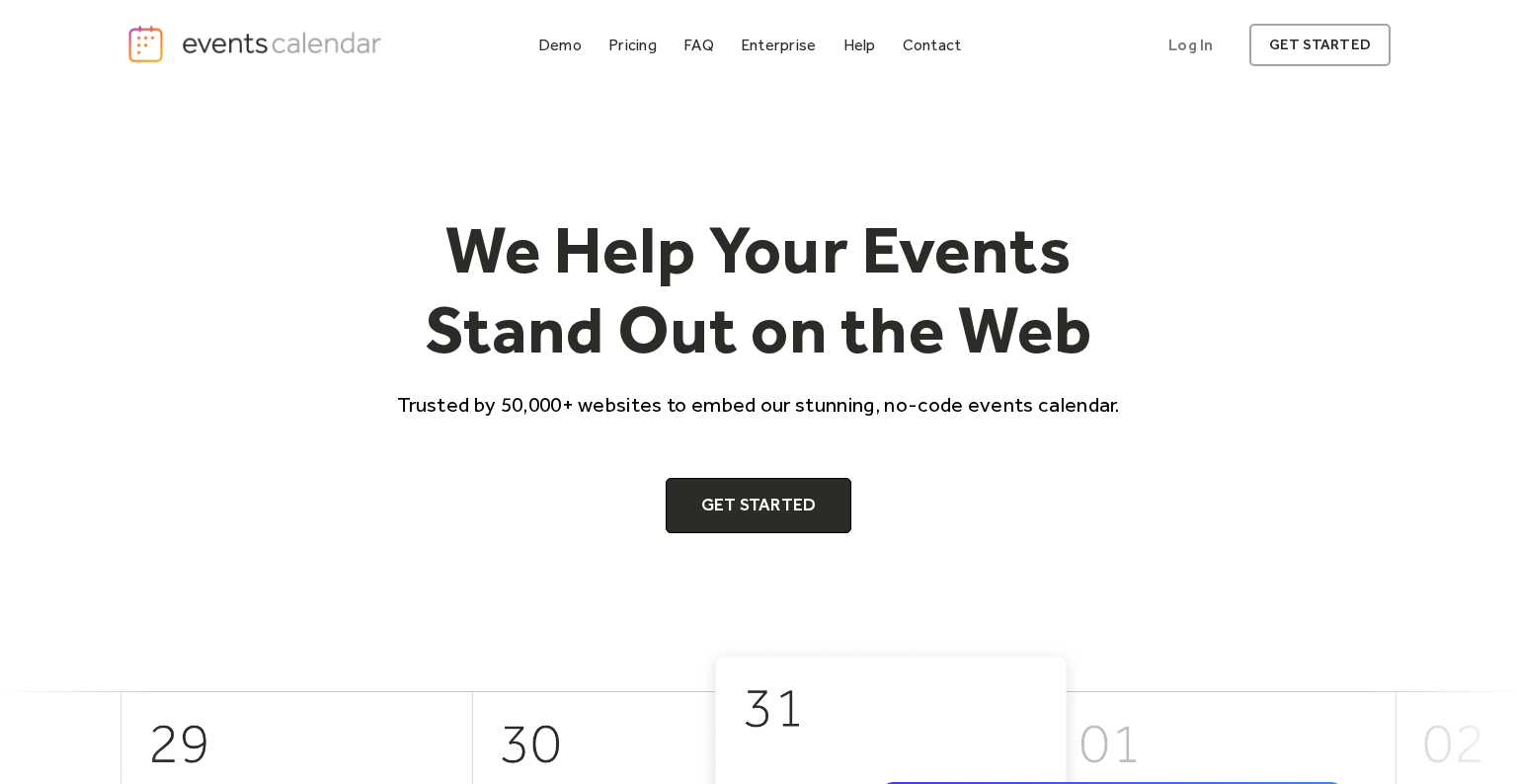 scroll, scrollTop: 0, scrollLeft: 0, axis: both 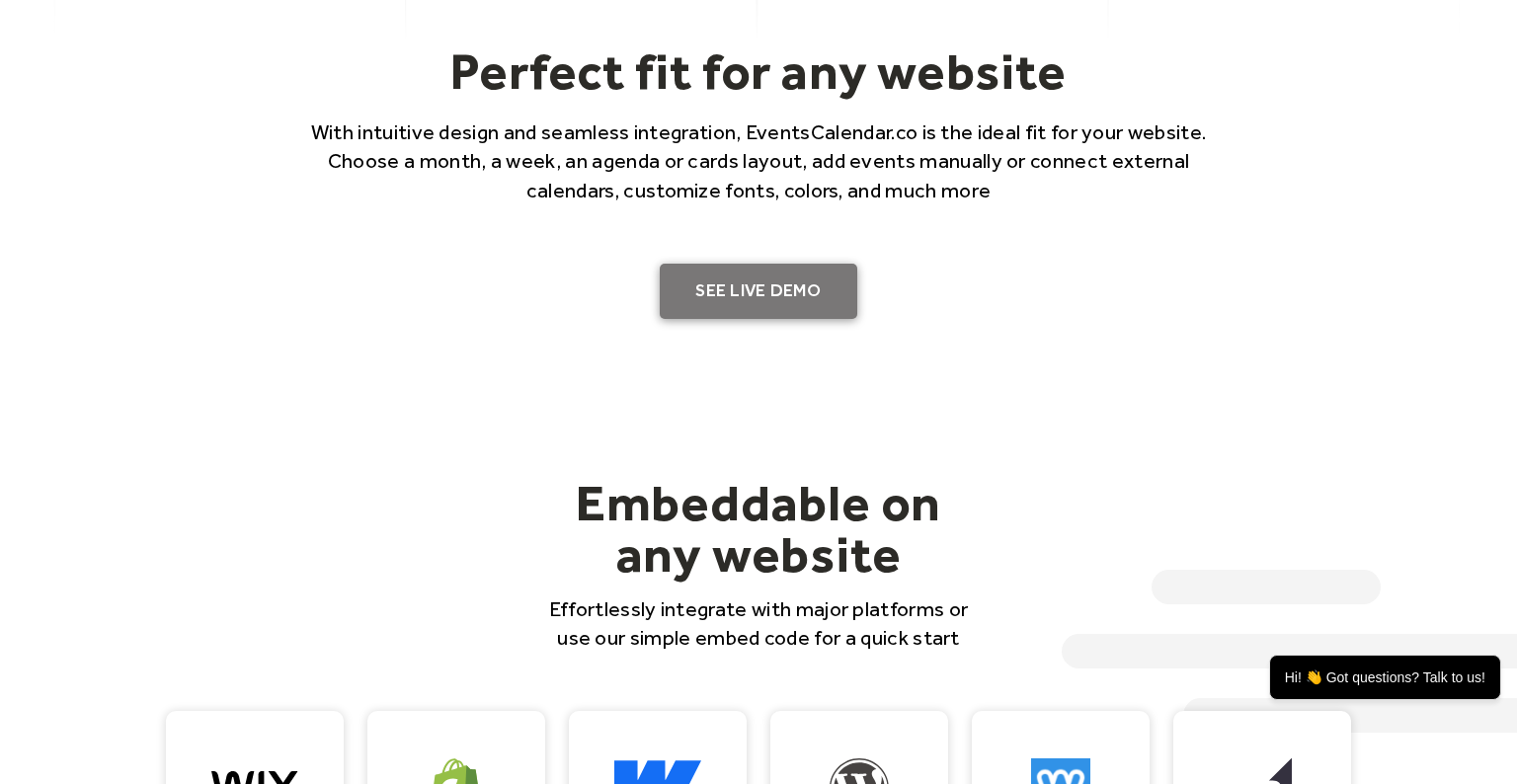 click on "SEE LIVE DEMO" at bounding box center (758, 291) 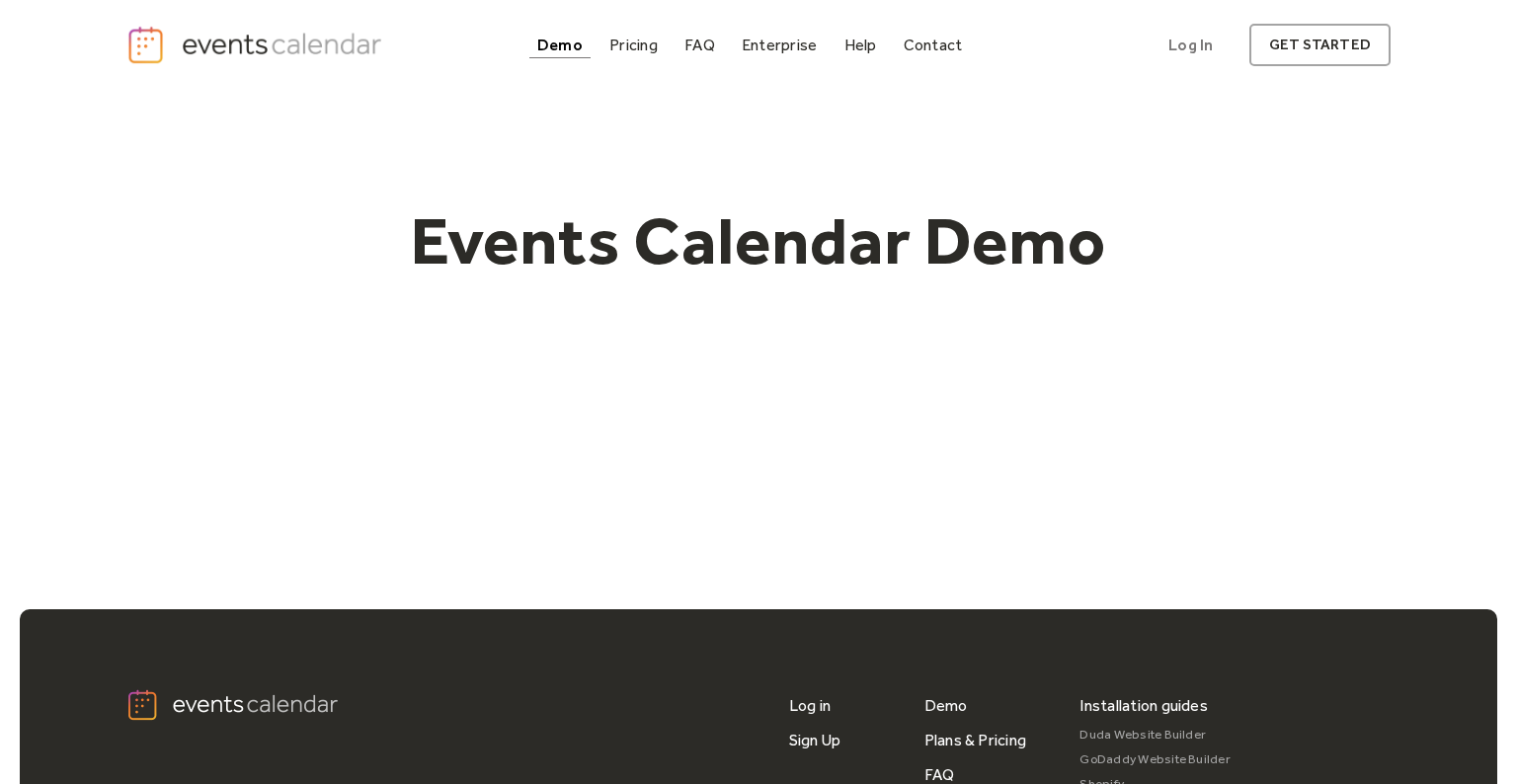 scroll, scrollTop: 0, scrollLeft: 0, axis: both 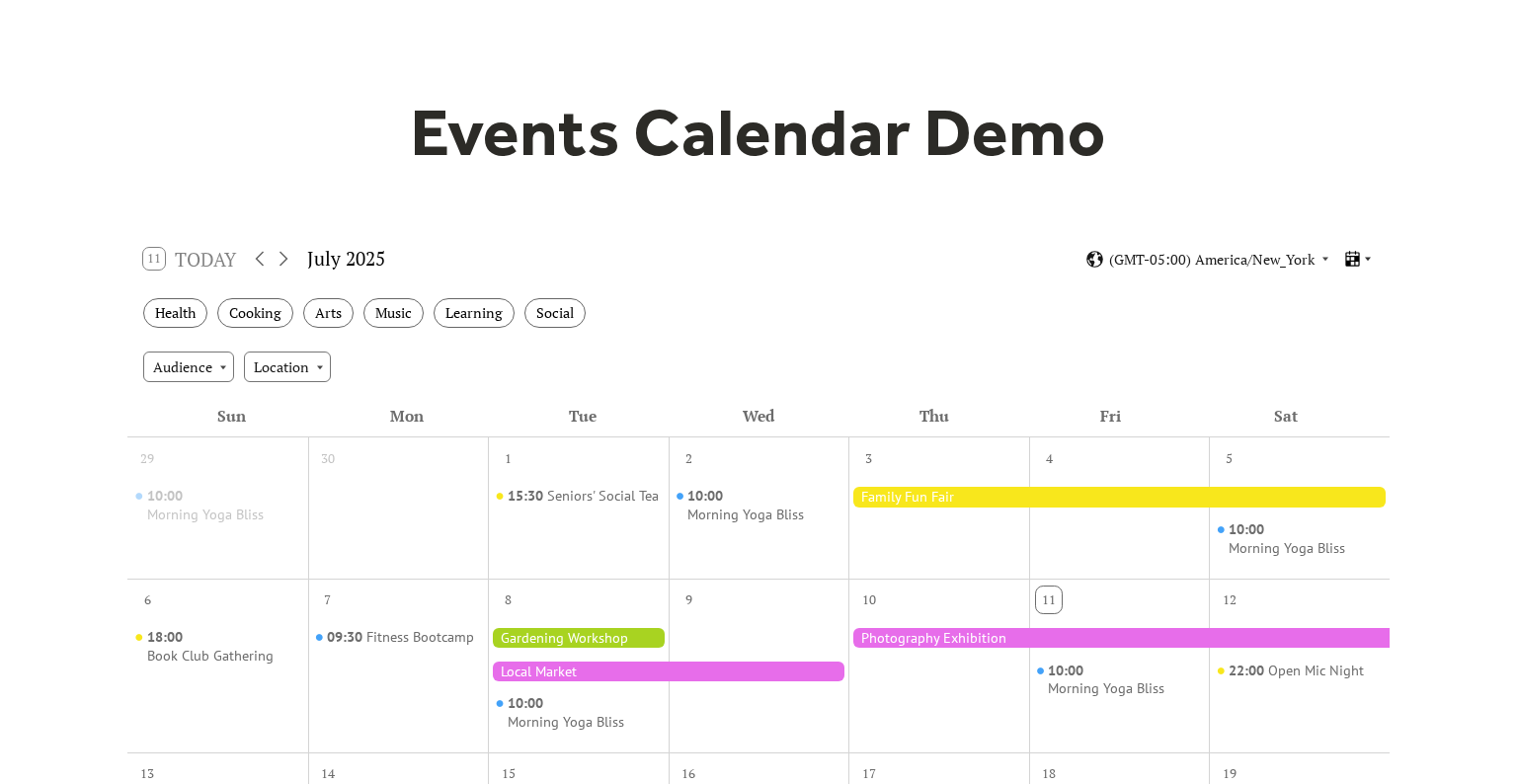 click 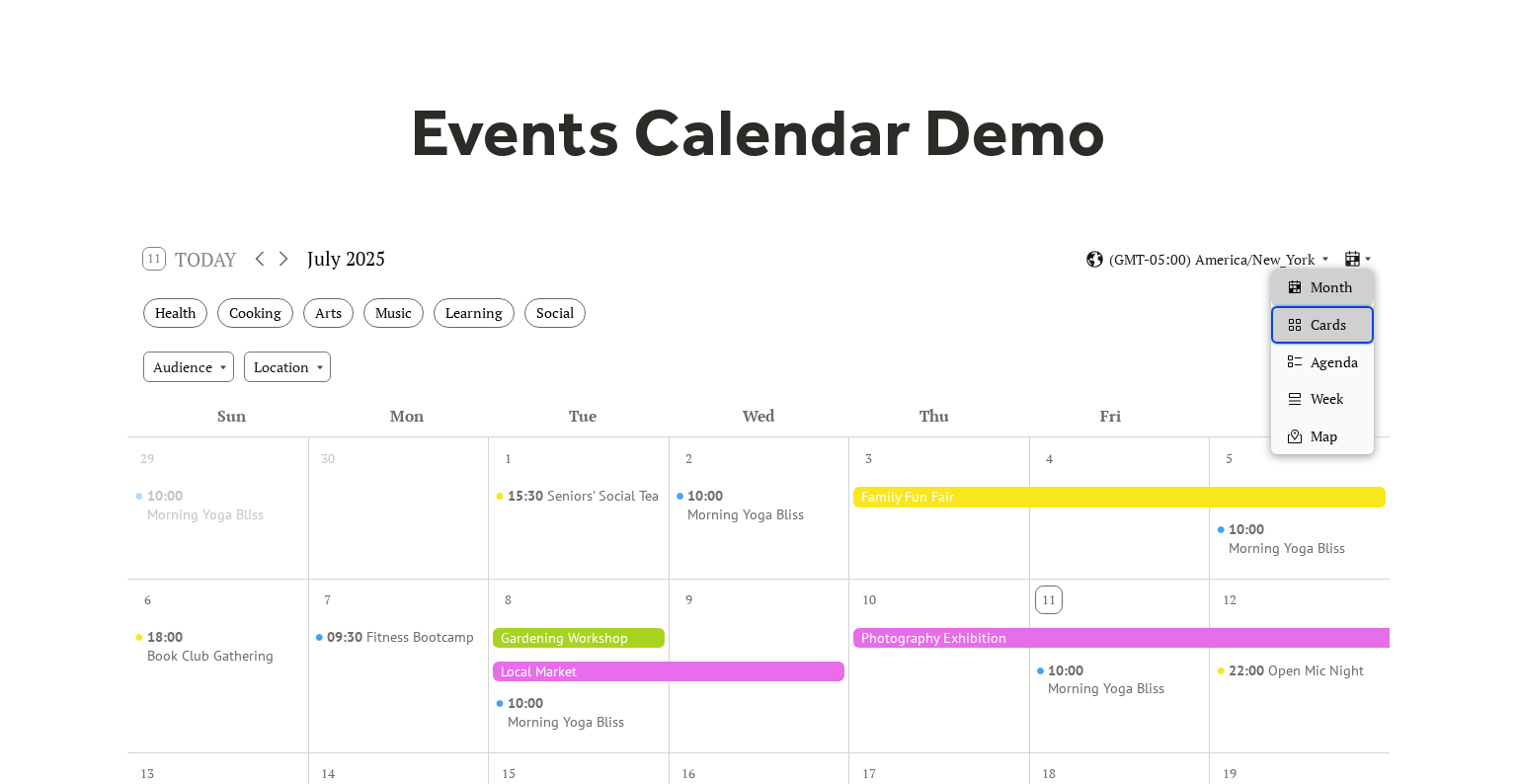 click on "Cards" at bounding box center (1322, 325) 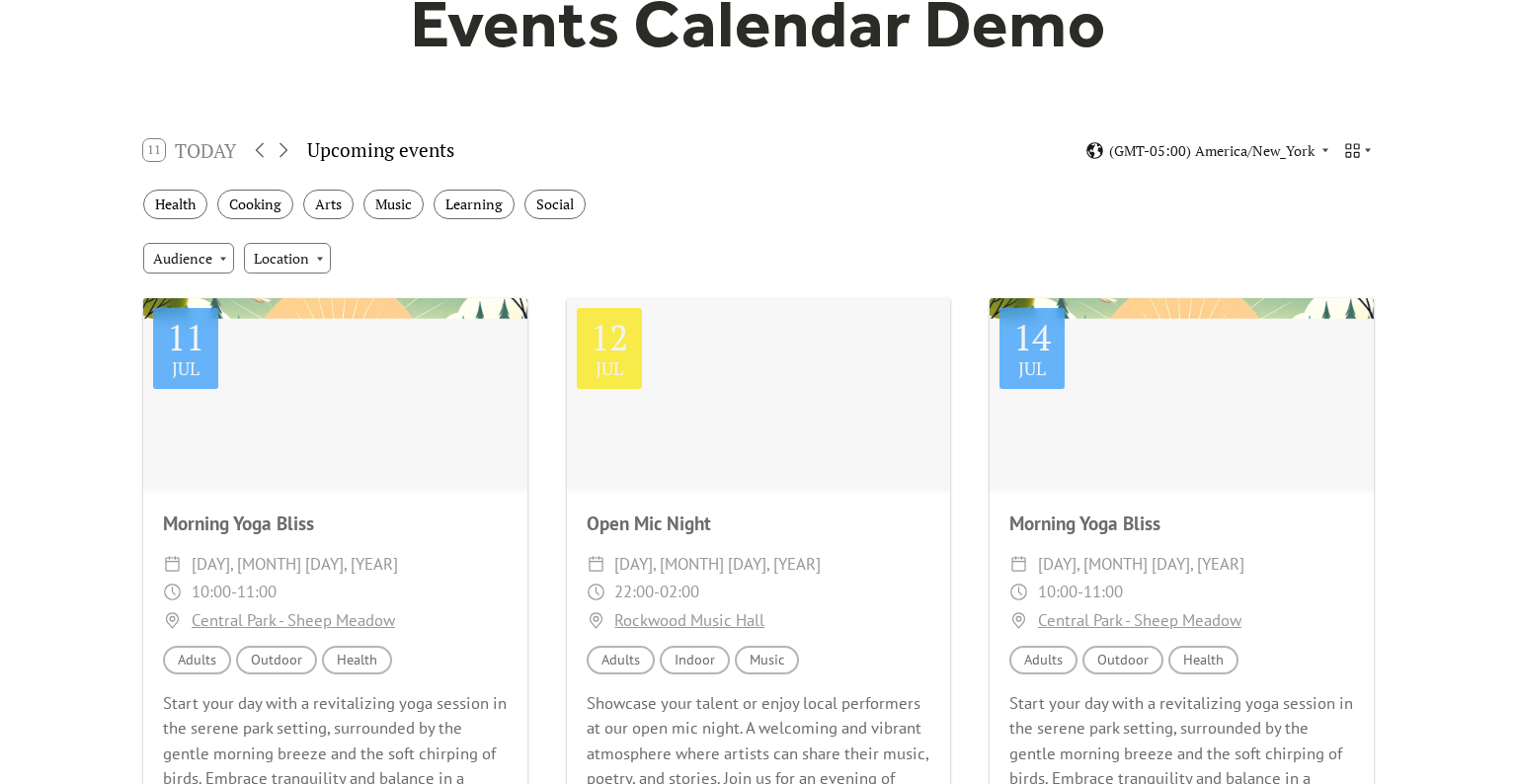scroll, scrollTop: 215, scrollLeft: 0, axis: vertical 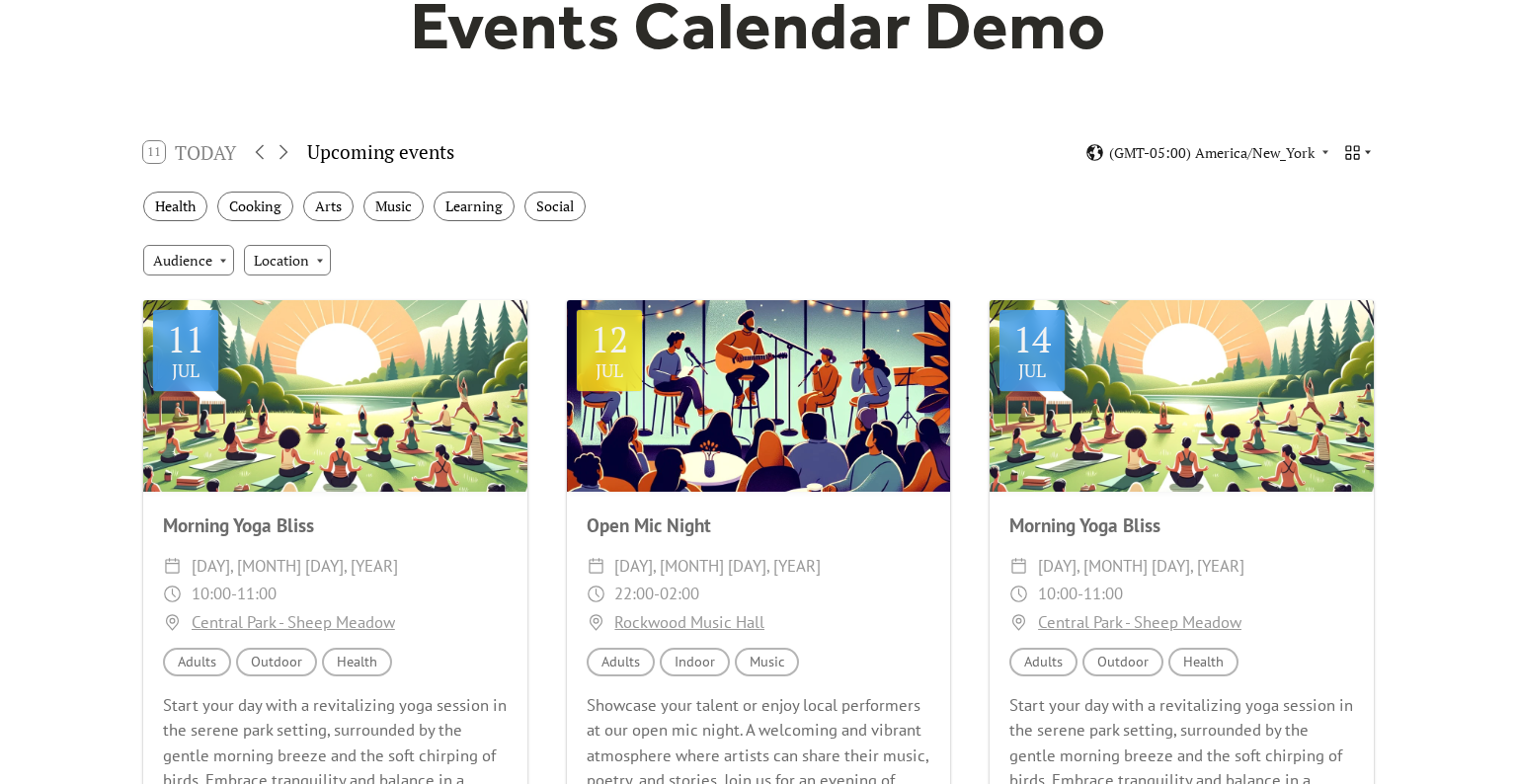 click 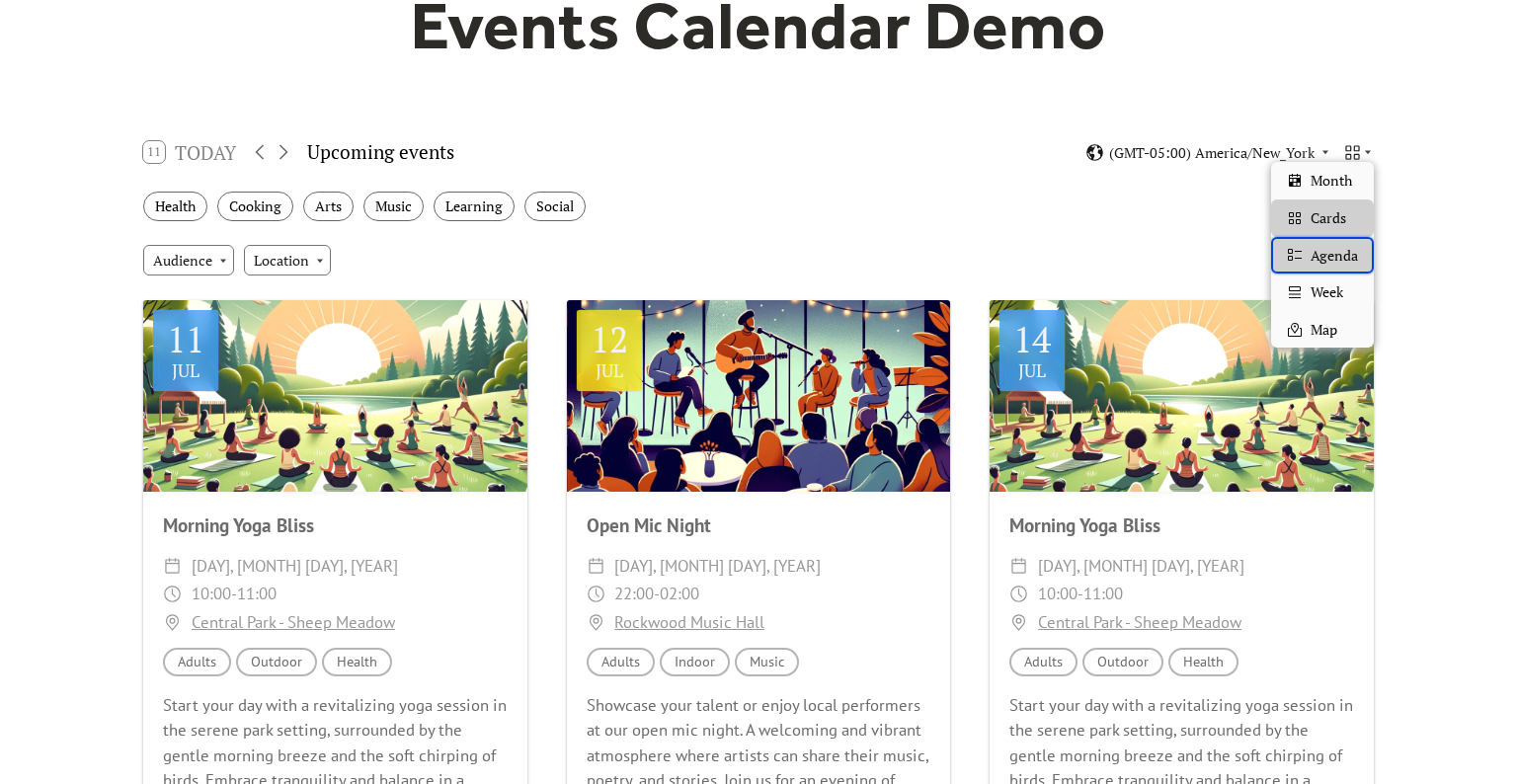 click on "Agenda" at bounding box center [1334, 256] 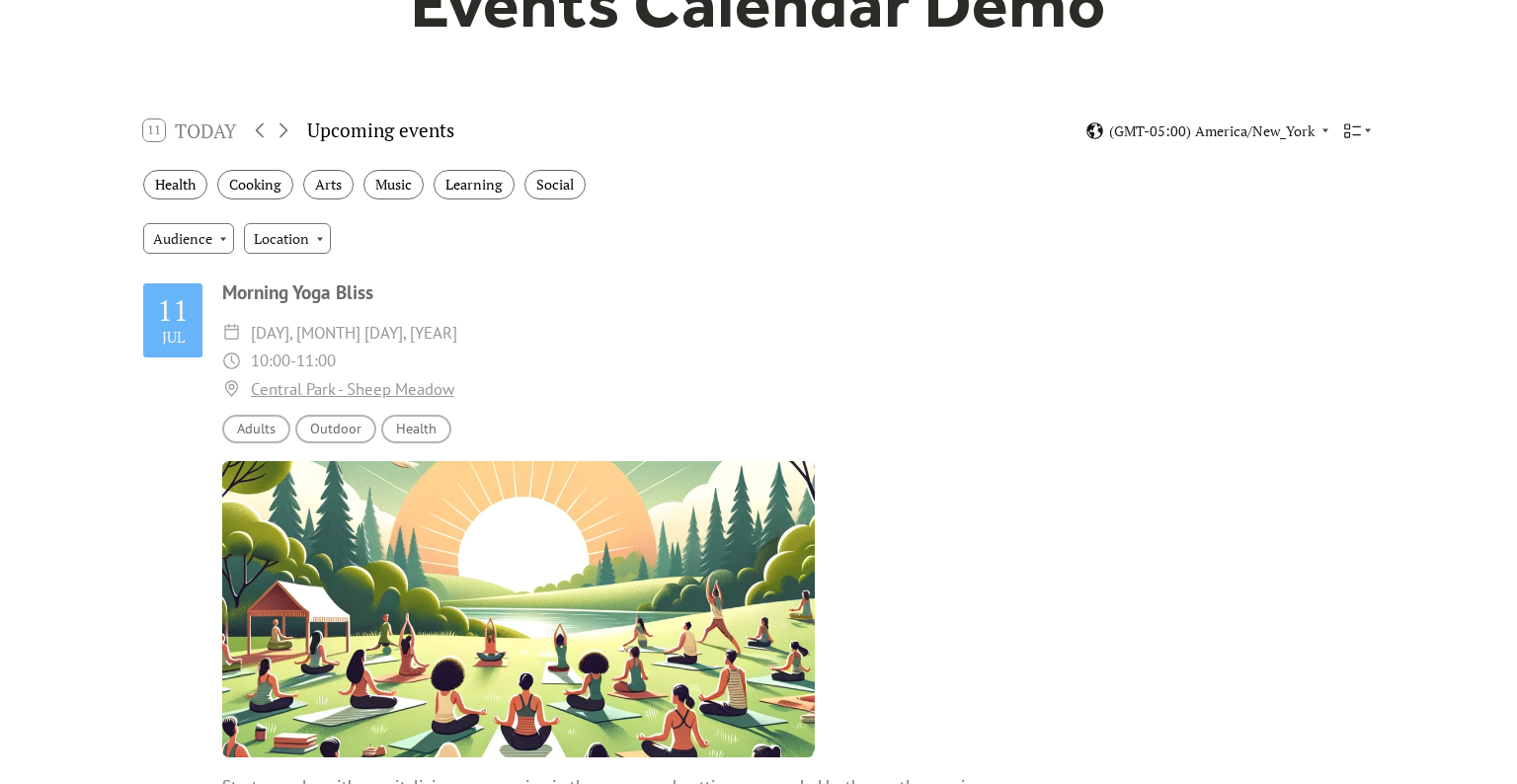 scroll, scrollTop: 214, scrollLeft: 0, axis: vertical 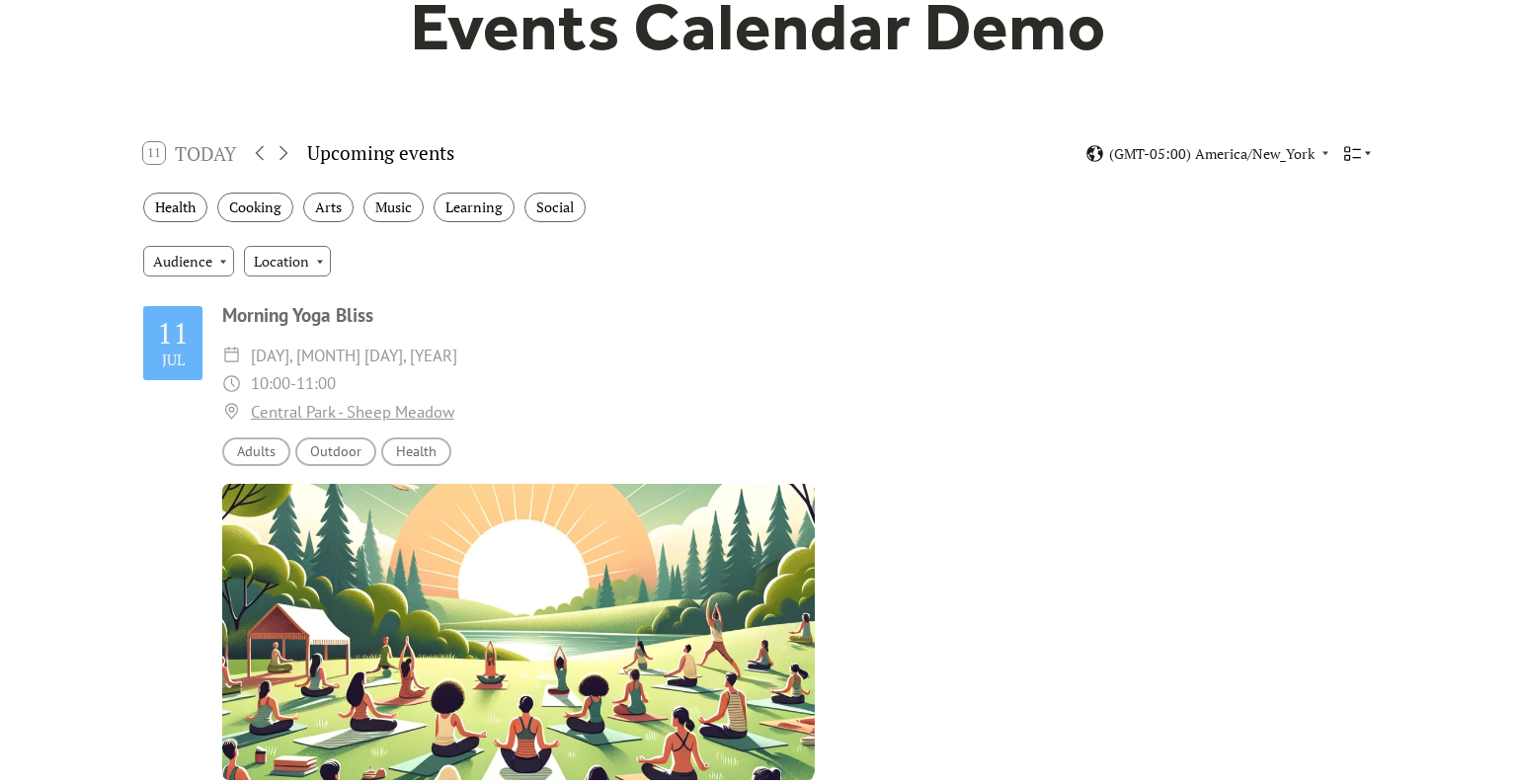 click 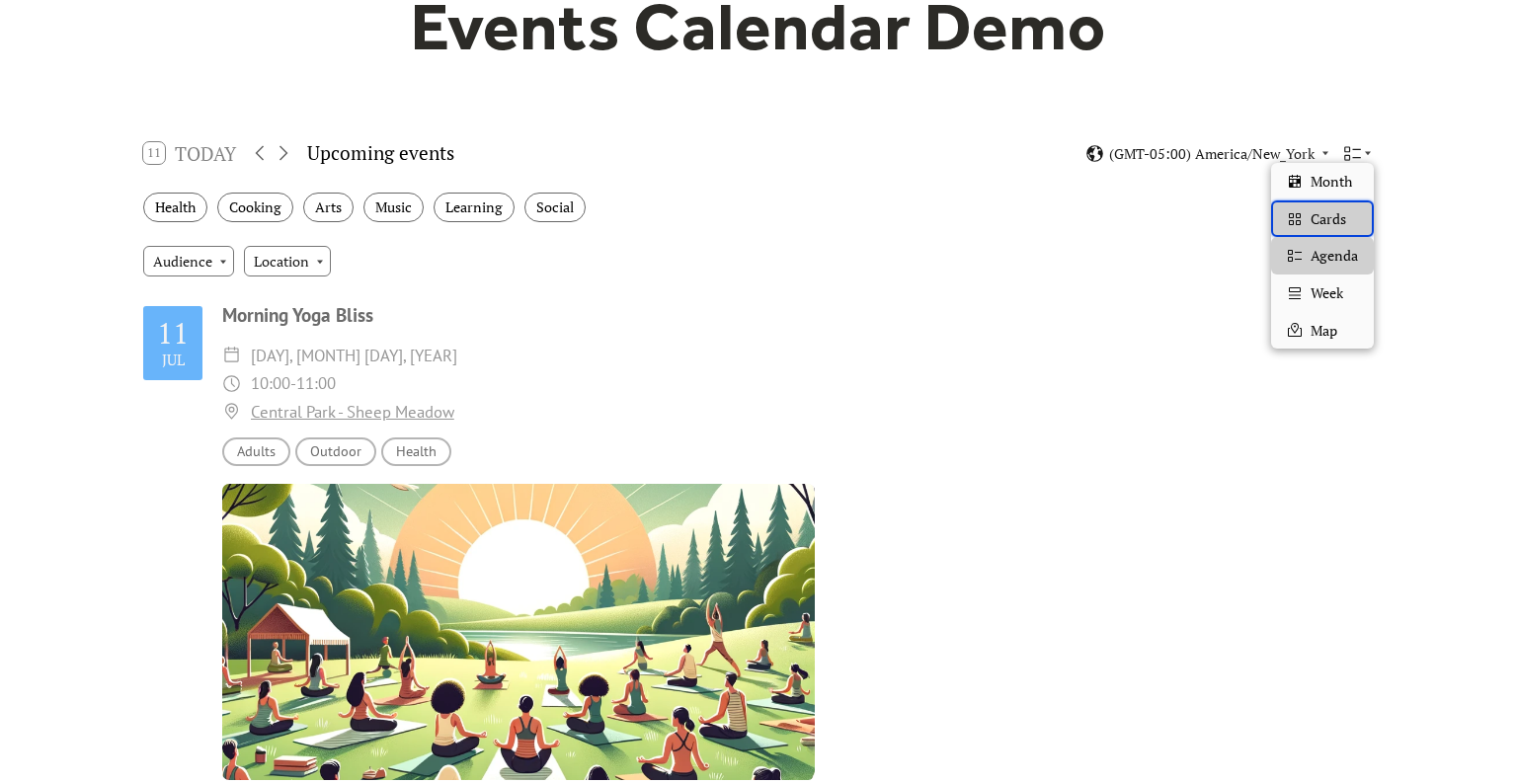click on "Cards" at bounding box center [1328, 219] 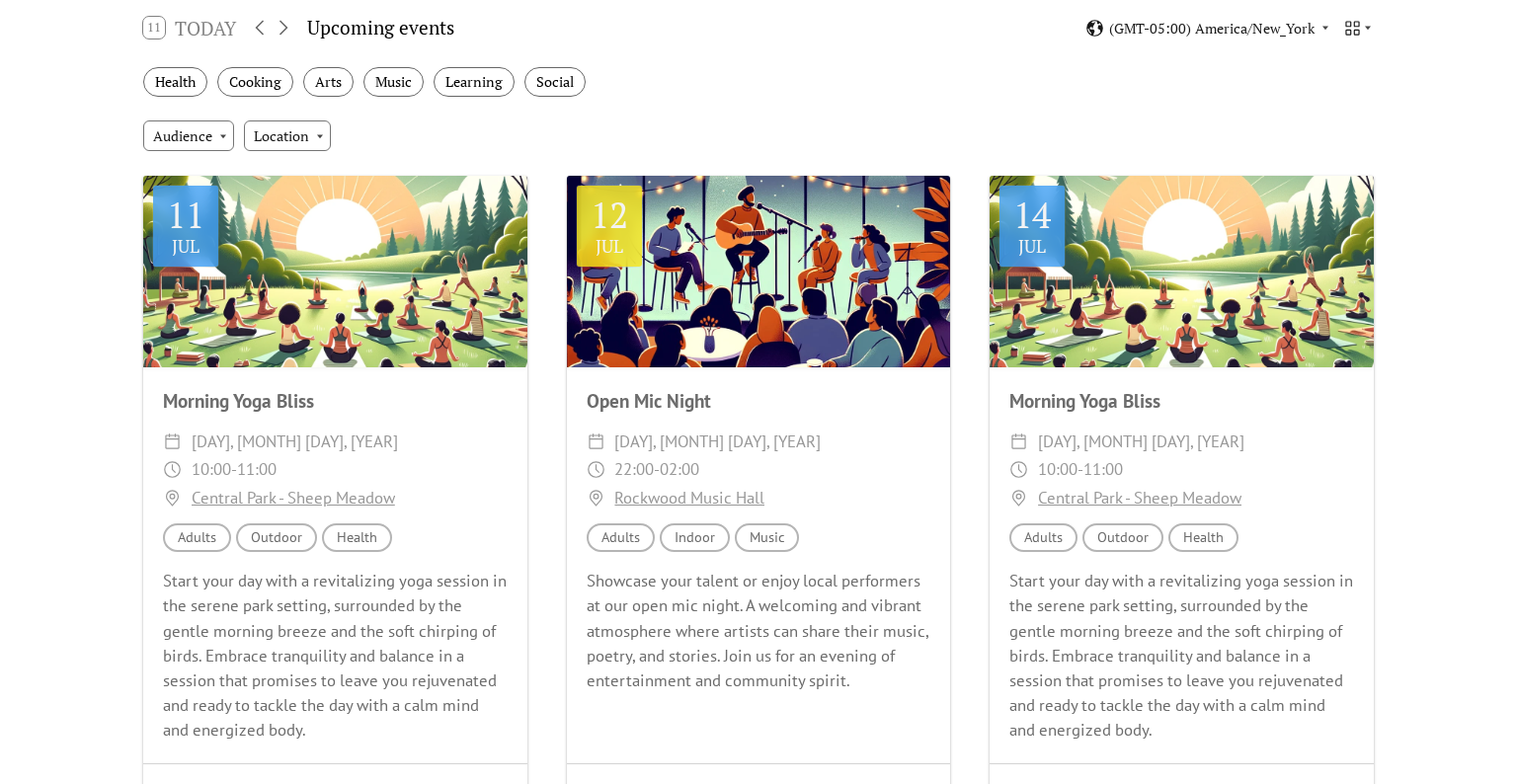 scroll, scrollTop: 348, scrollLeft: 0, axis: vertical 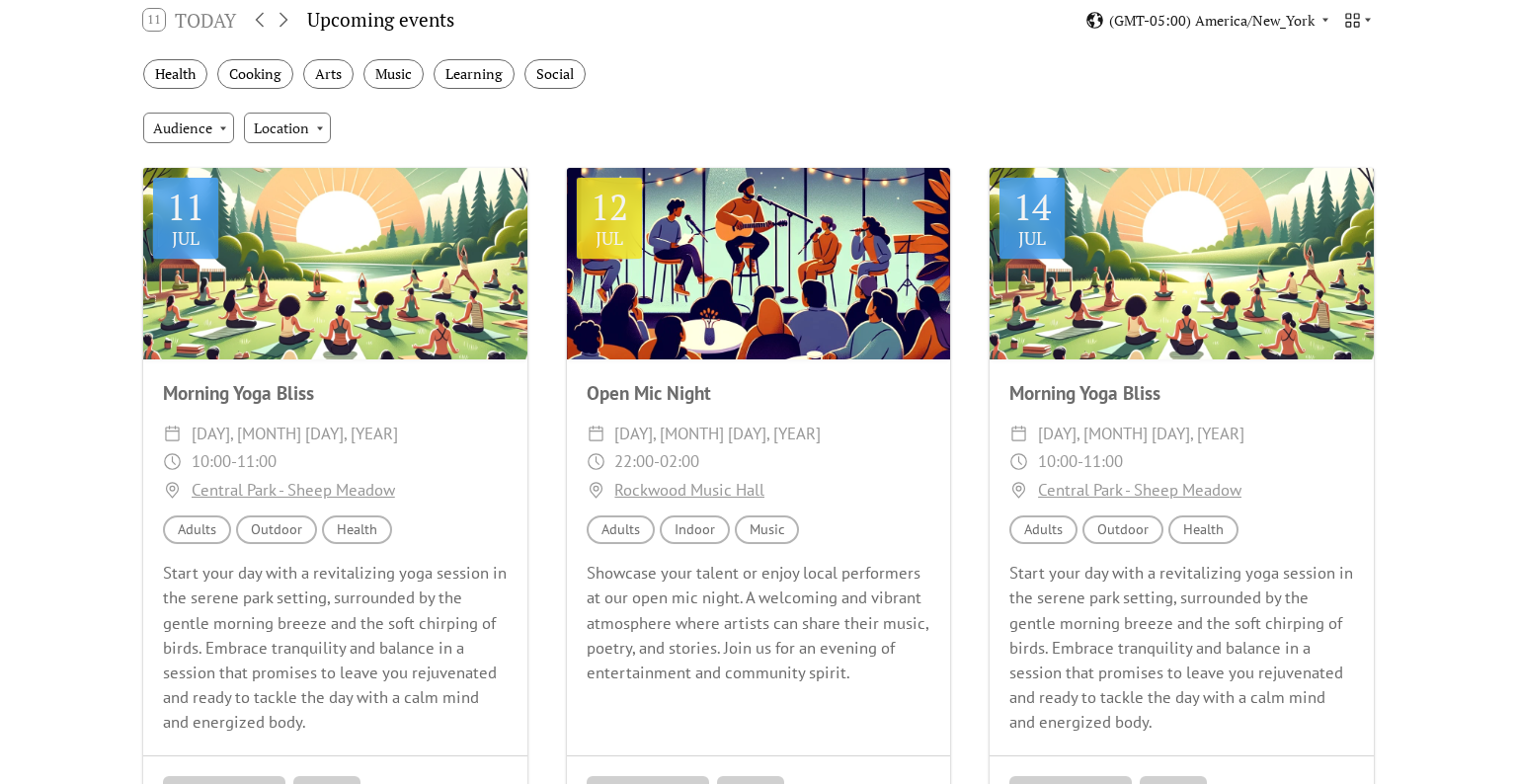 click on "Morning Yoga Bliss" at bounding box center [335, 393] 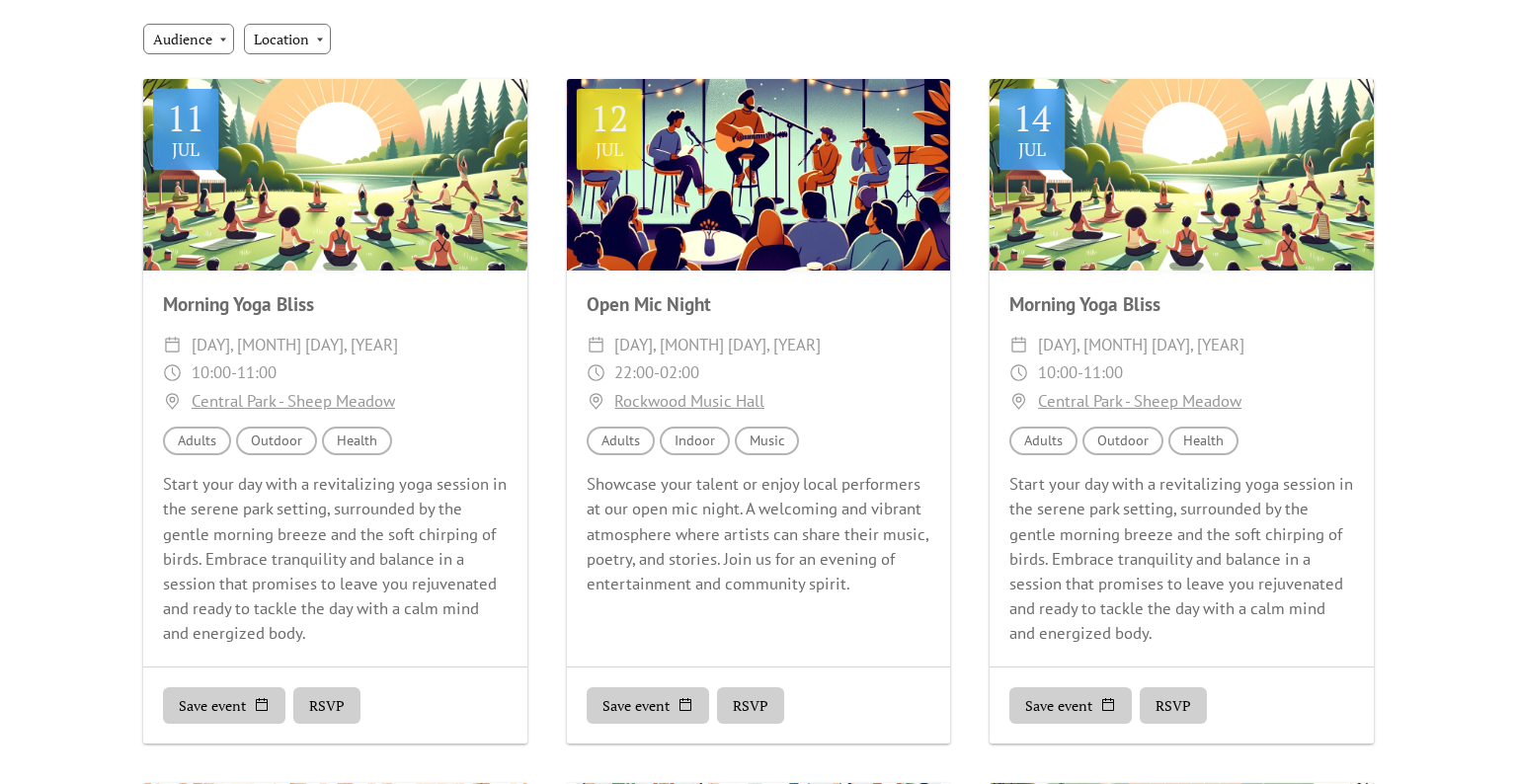 scroll, scrollTop: 448, scrollLeft: 0, axis: vertical 